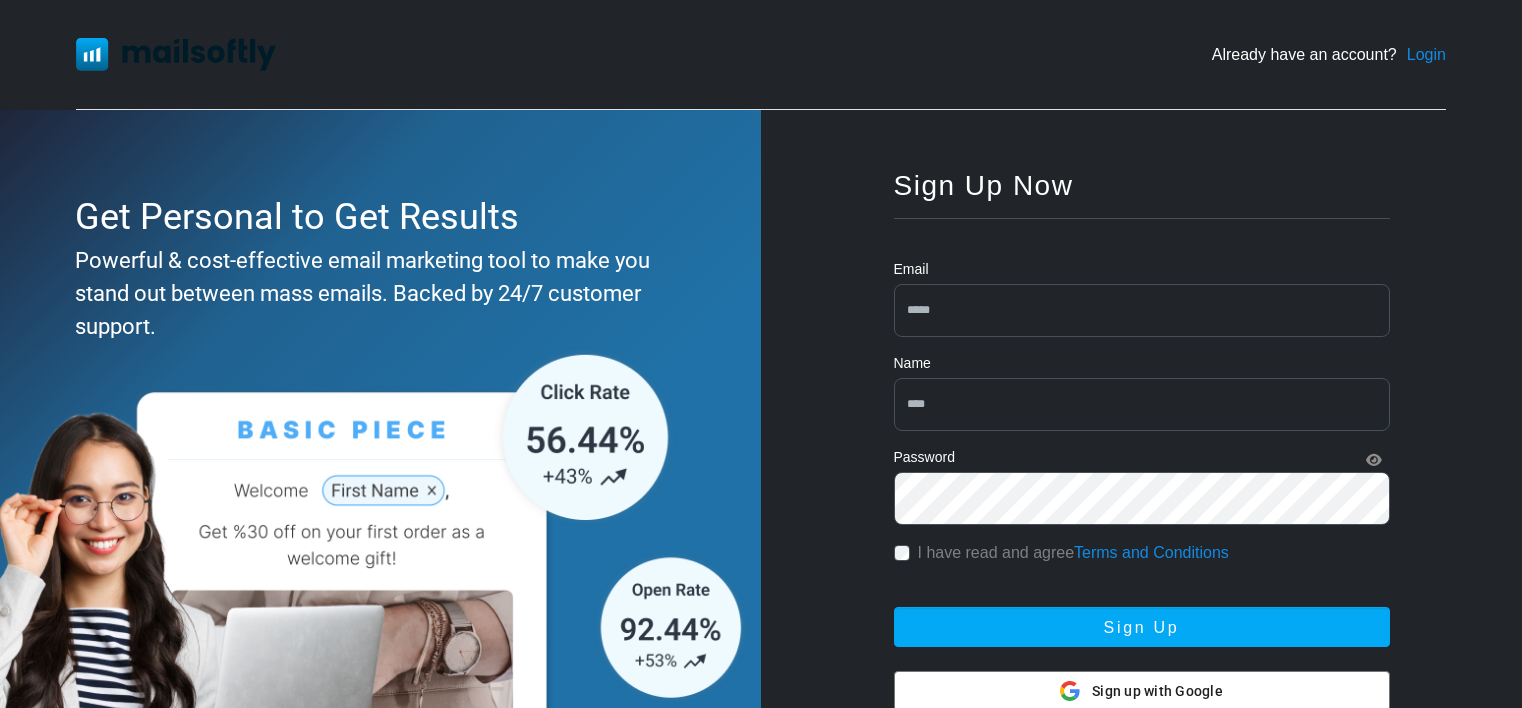 scroll, scrollTop: 100, scrollLeft: 0, axis: vertical 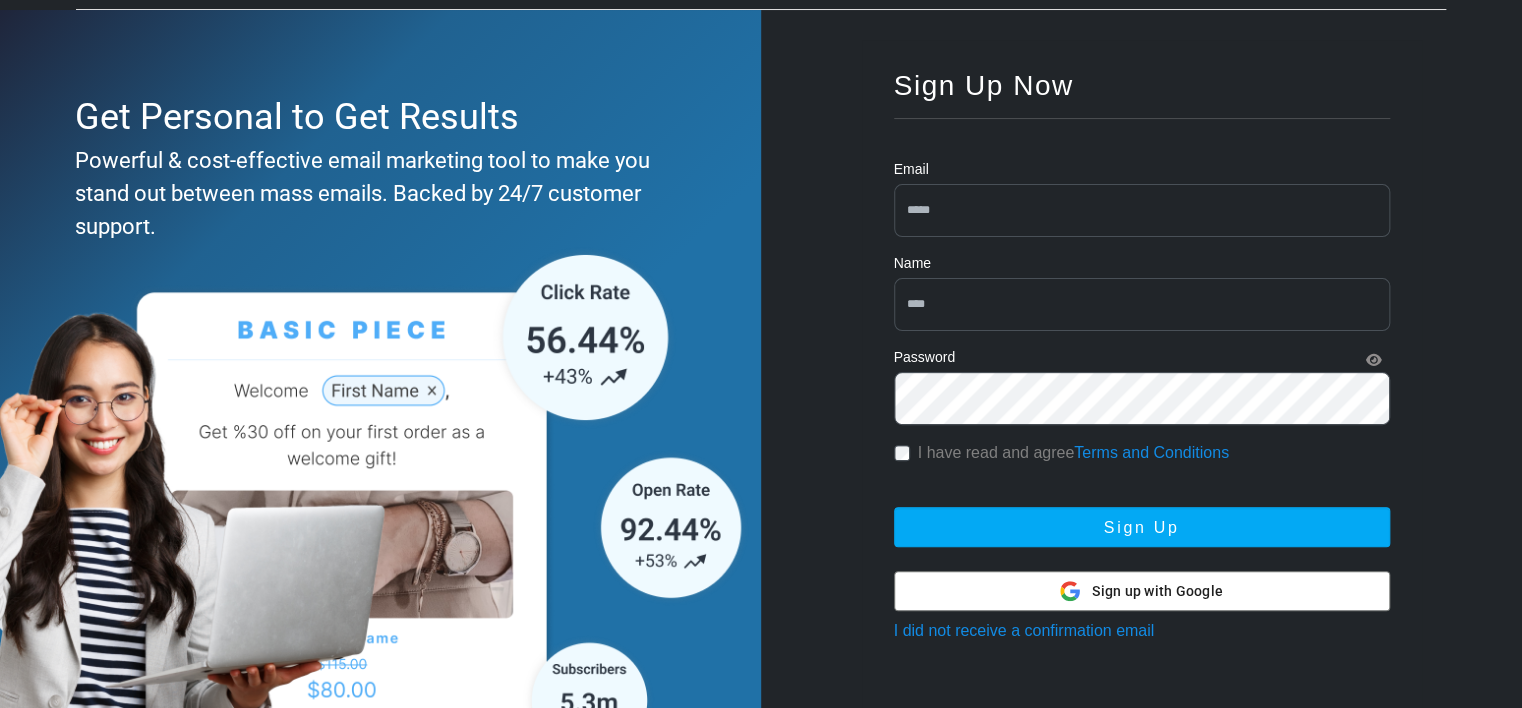 click at bounding box center (1142, 210) 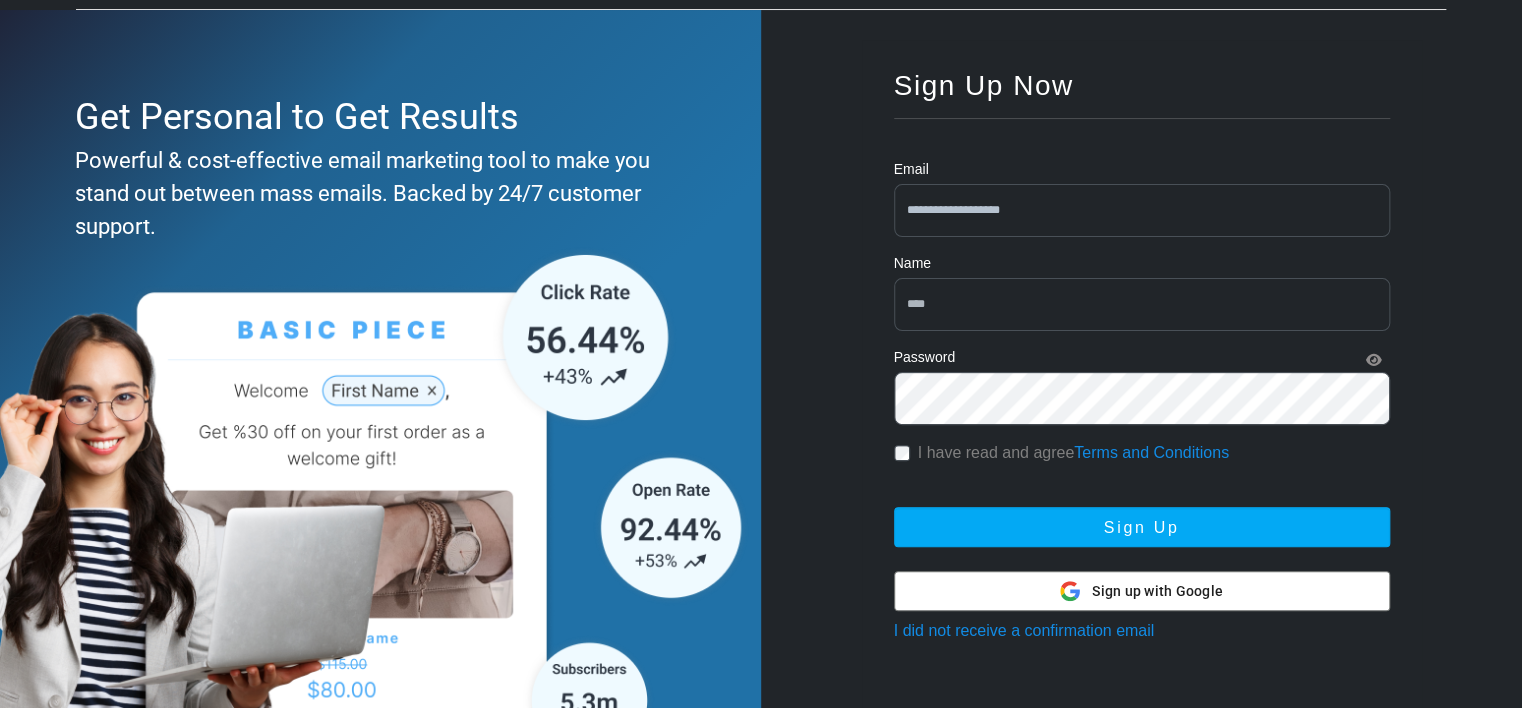 type on "**********" 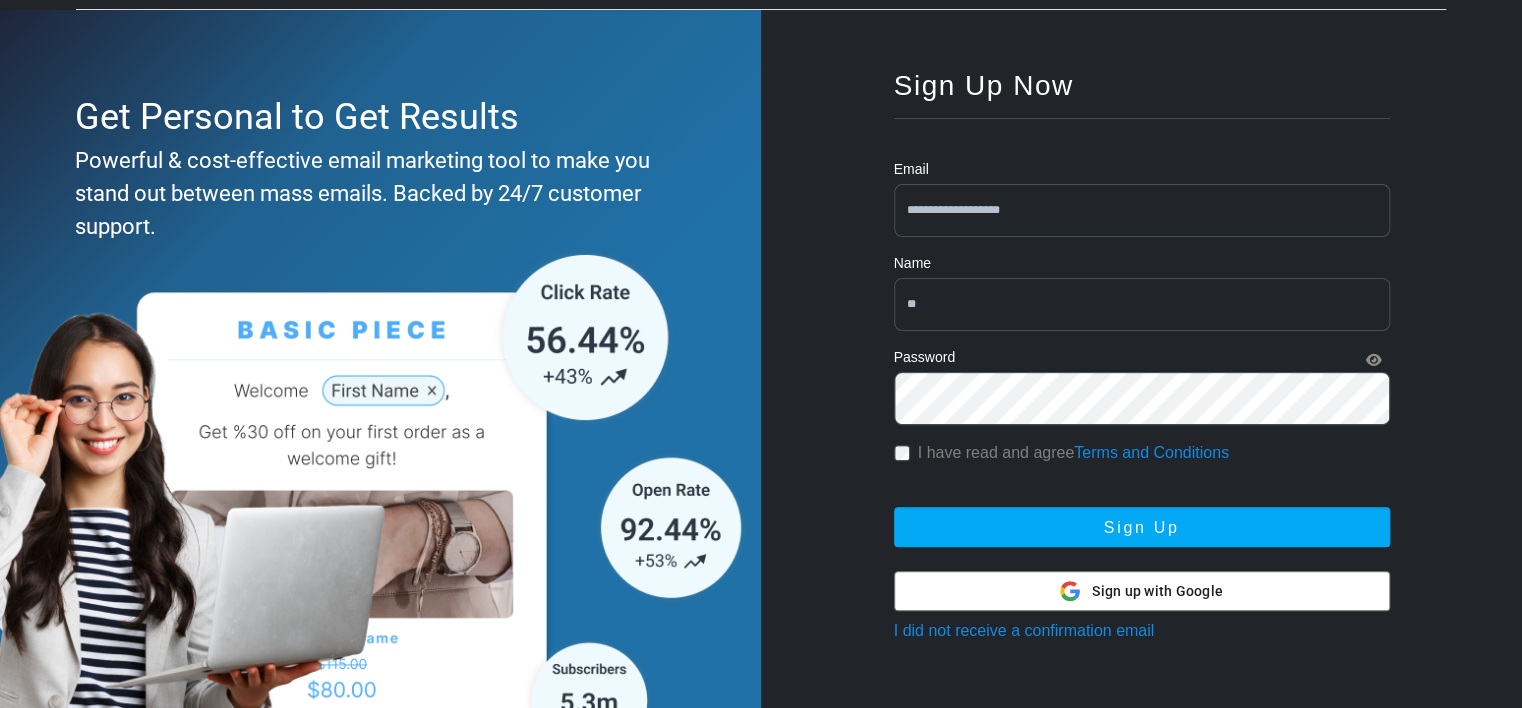 type on "*" 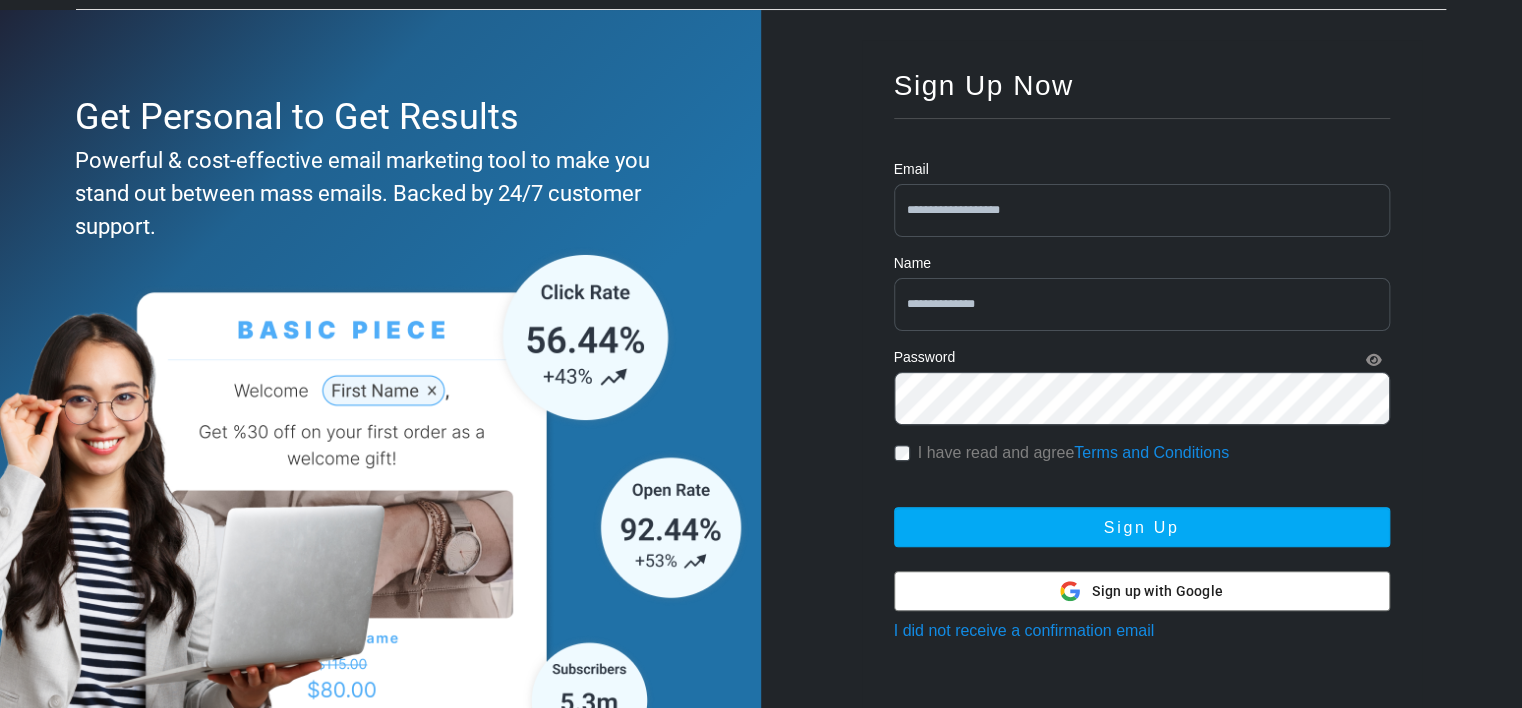 type on "**********" 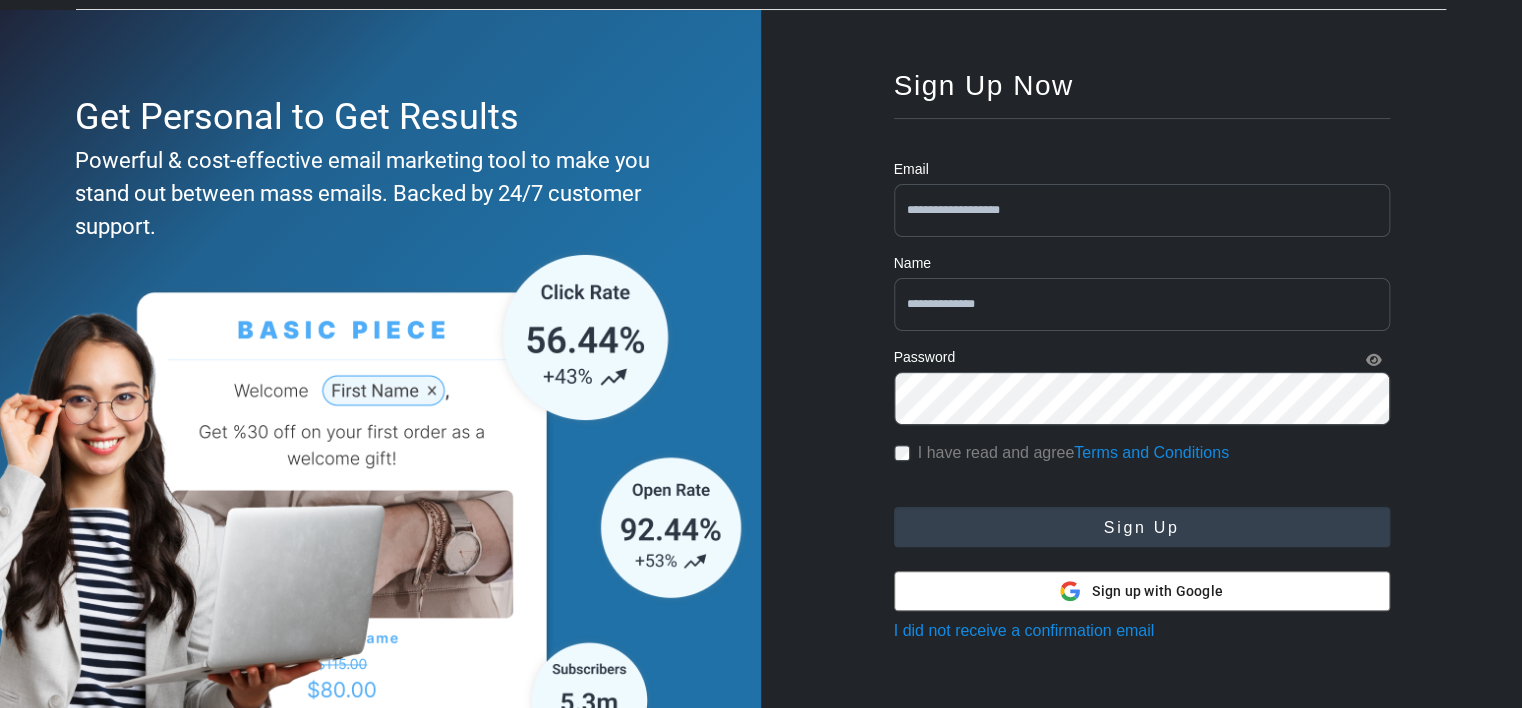 click on "Sign Up" at bounding box center (1142, 527) 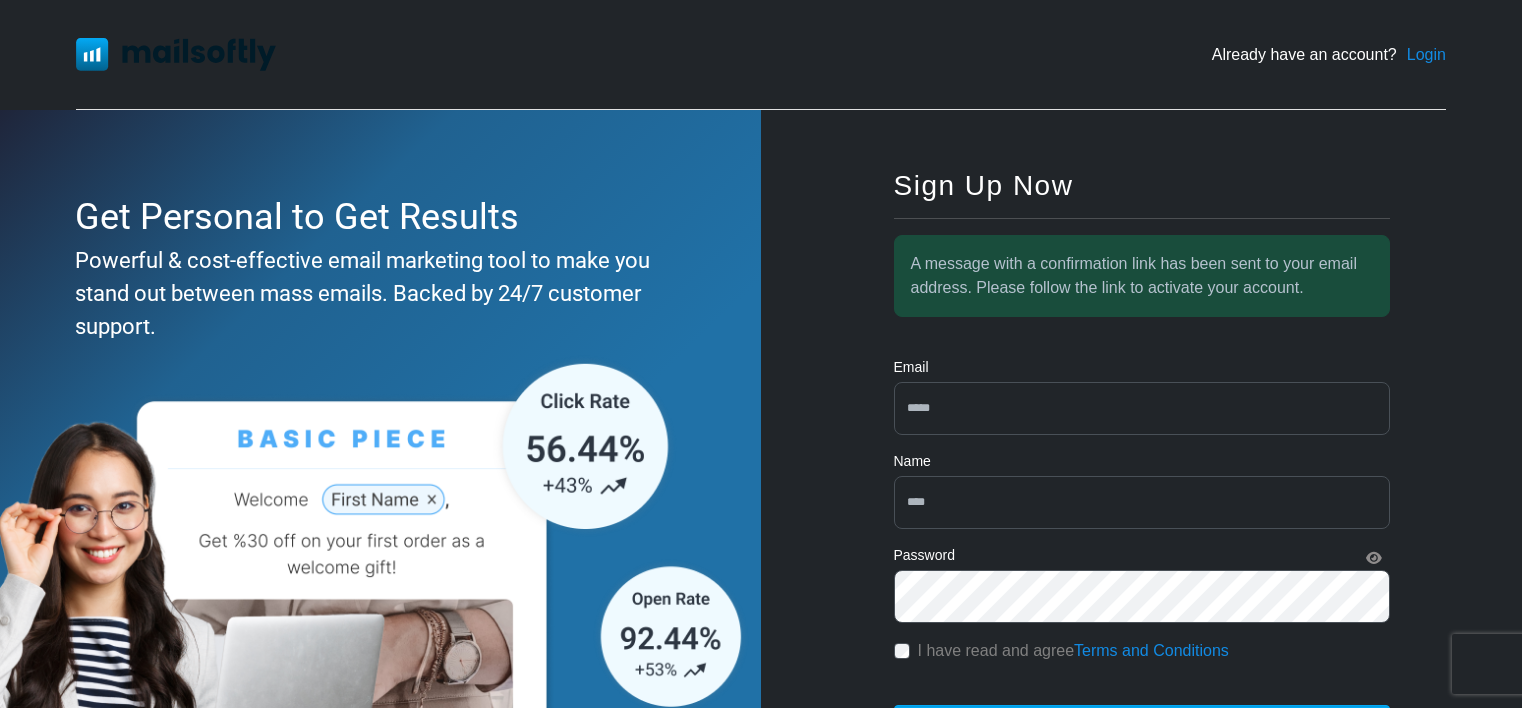 scroll, scrollTop: 0, scrollLeft: 0, axis: both 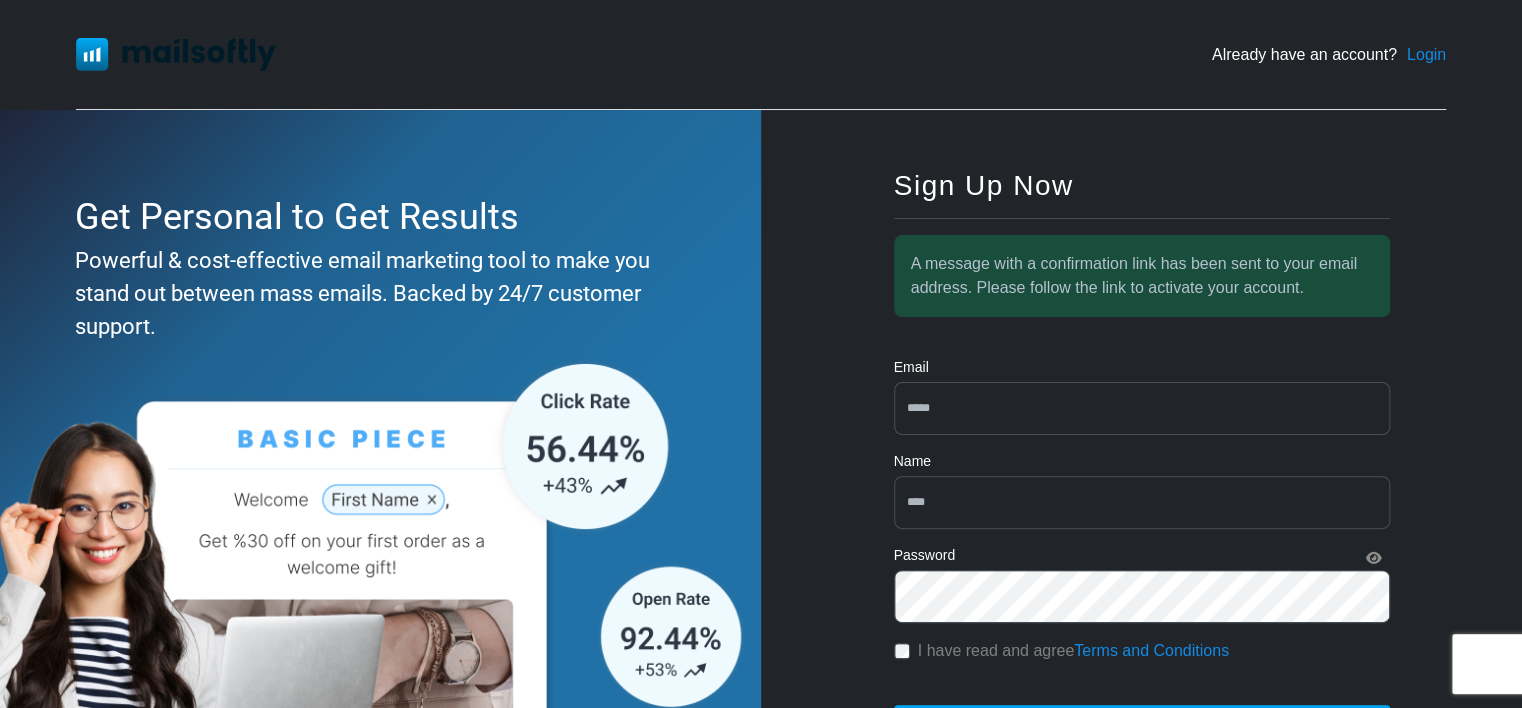 click at bounding box center (1142, 408) 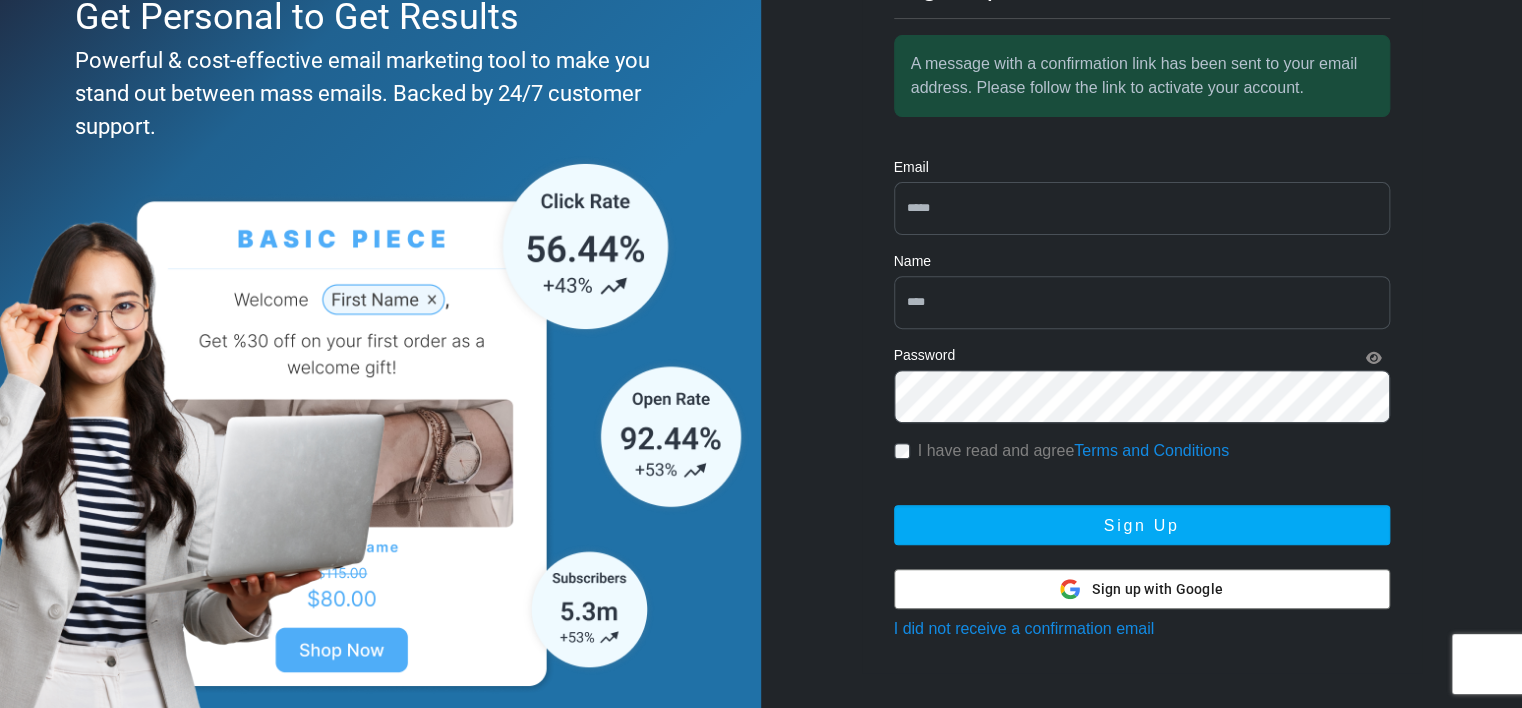 scroll, scrollTop: 224, scrollLeft: 0, axis: vertical 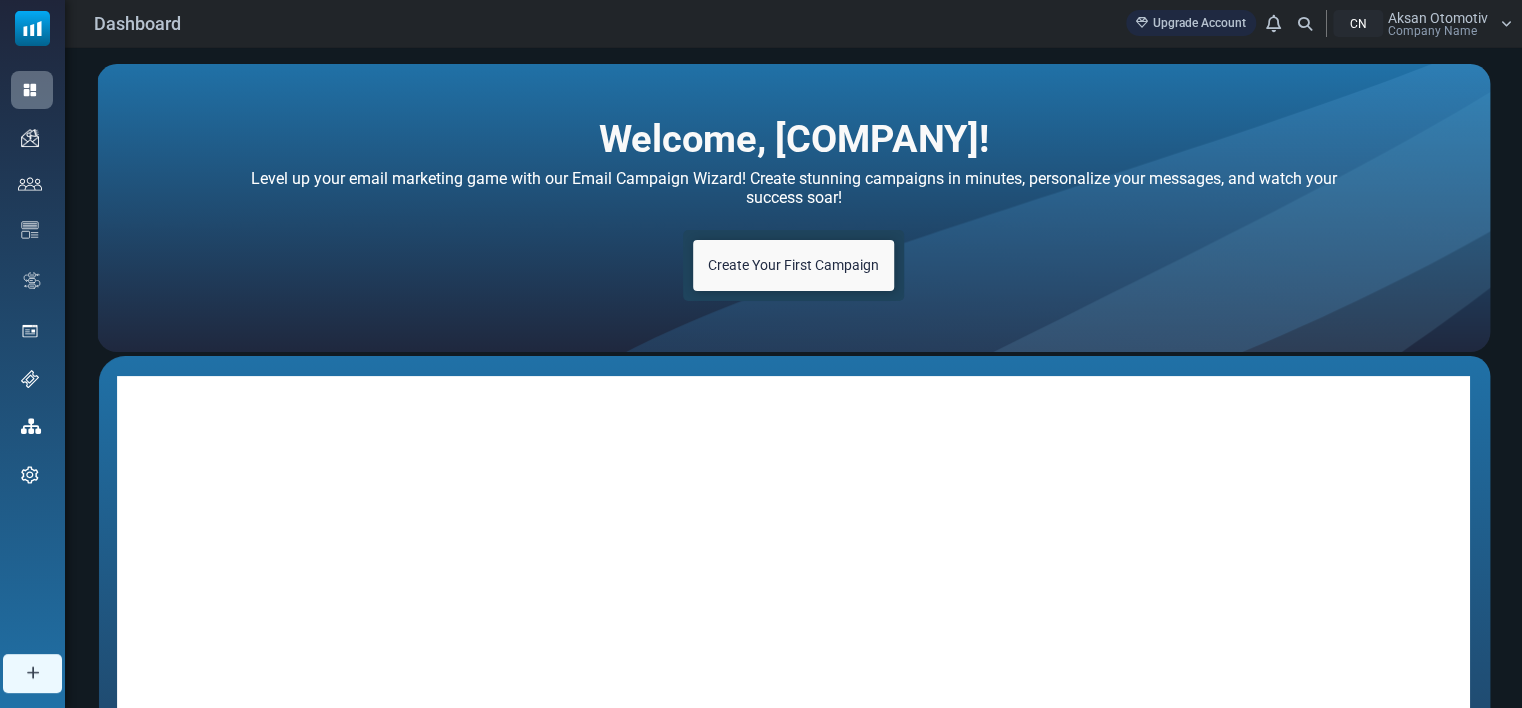 click on "Company Name" at bounding box center [1432, 31] 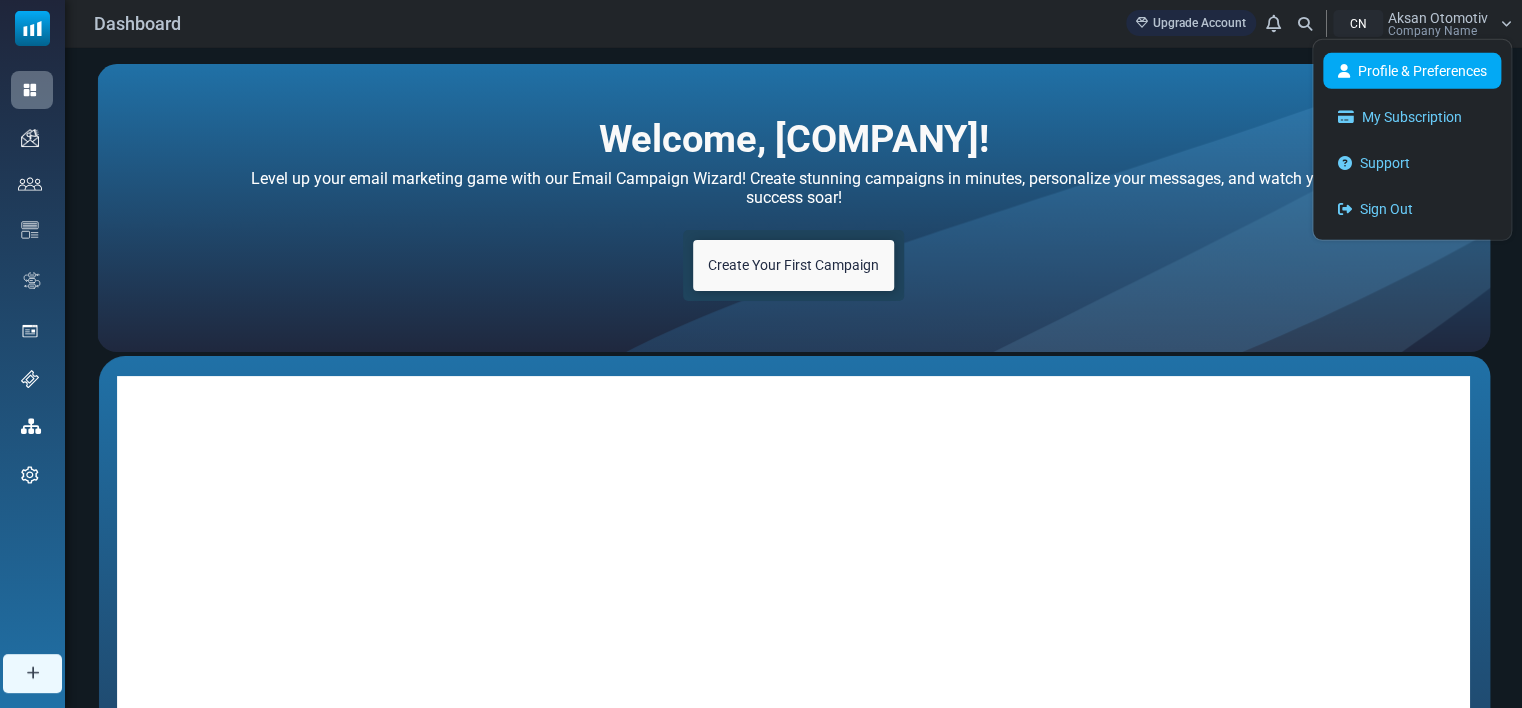 click on "Profile & Preferences" at bounding box center (1412, 71) 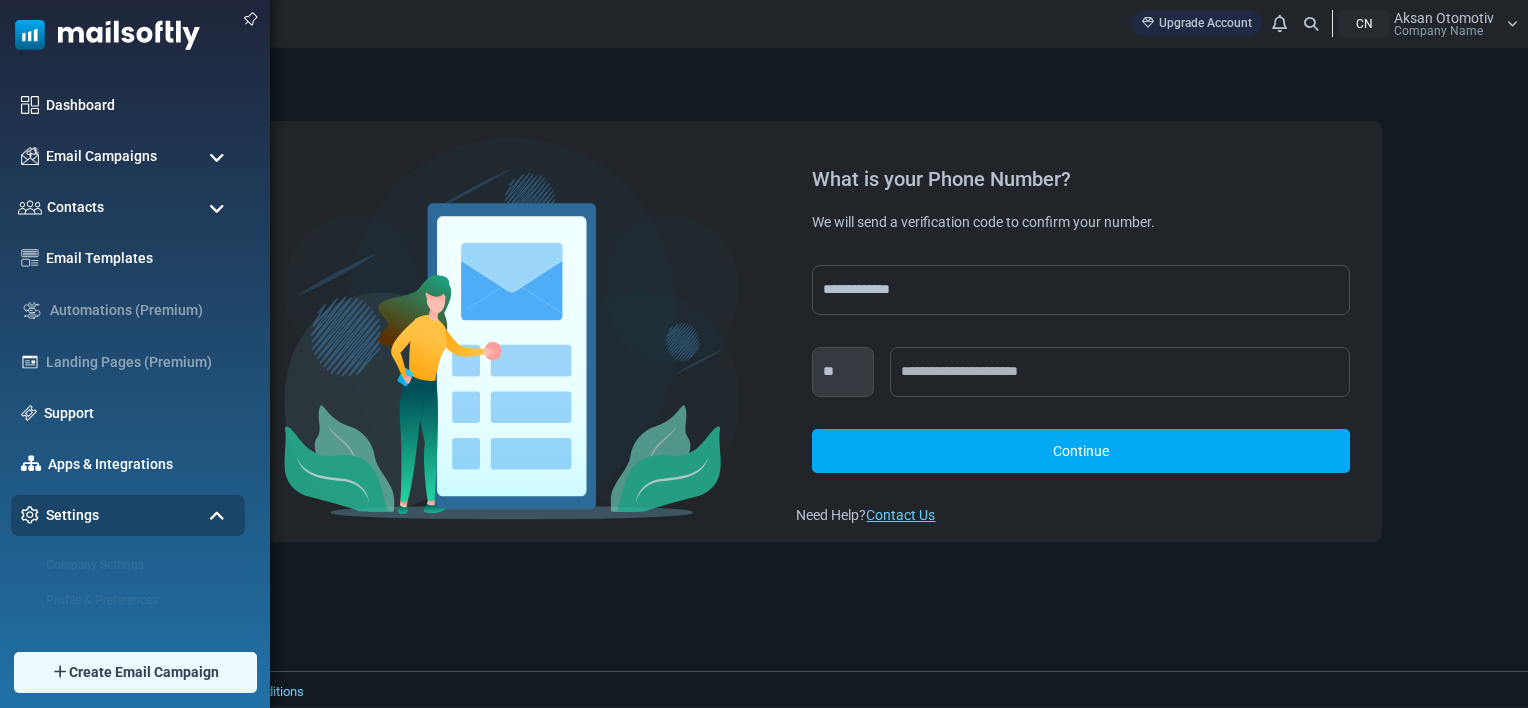 scroll, scrollTop: 0, scrollLeft: 0, axis: both 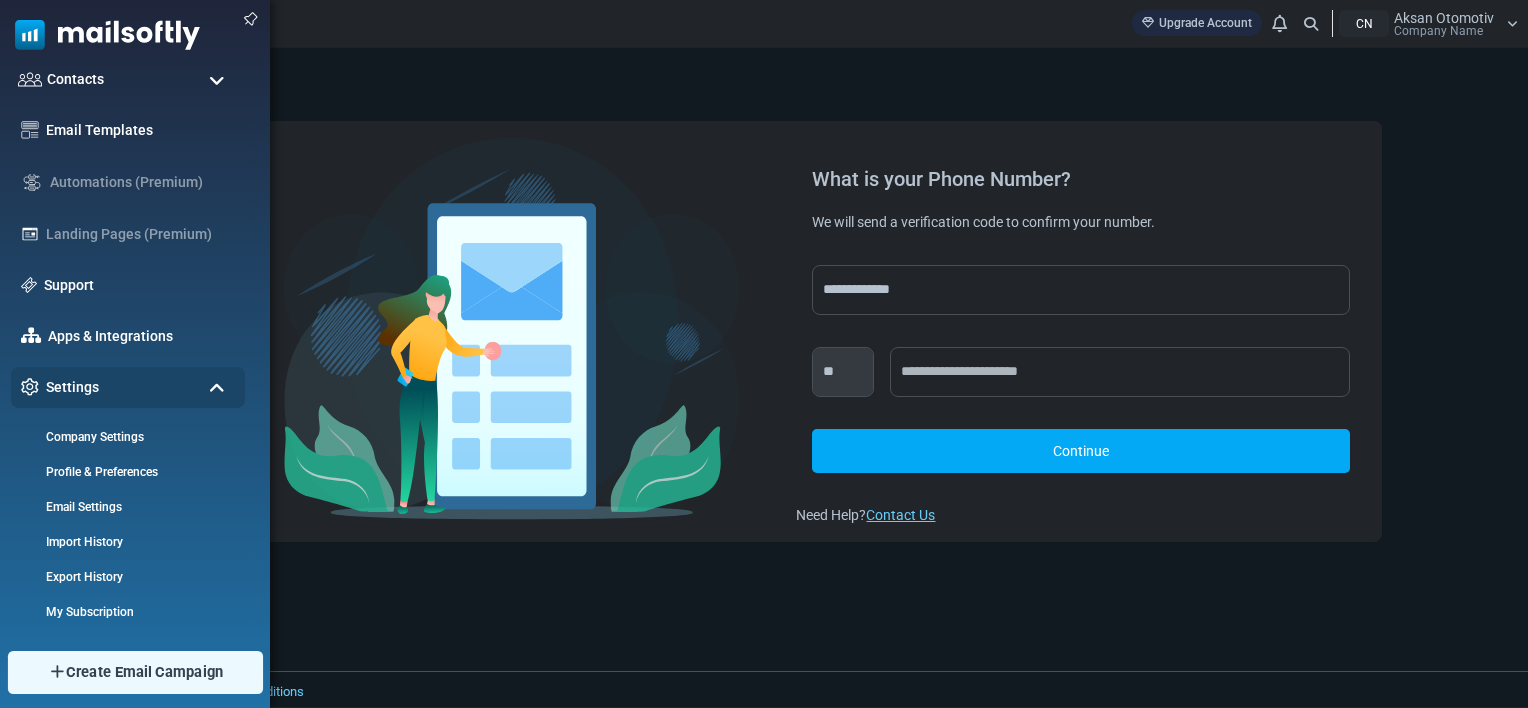 click on "Create Email Campaign" at bounding box center (145, 672) 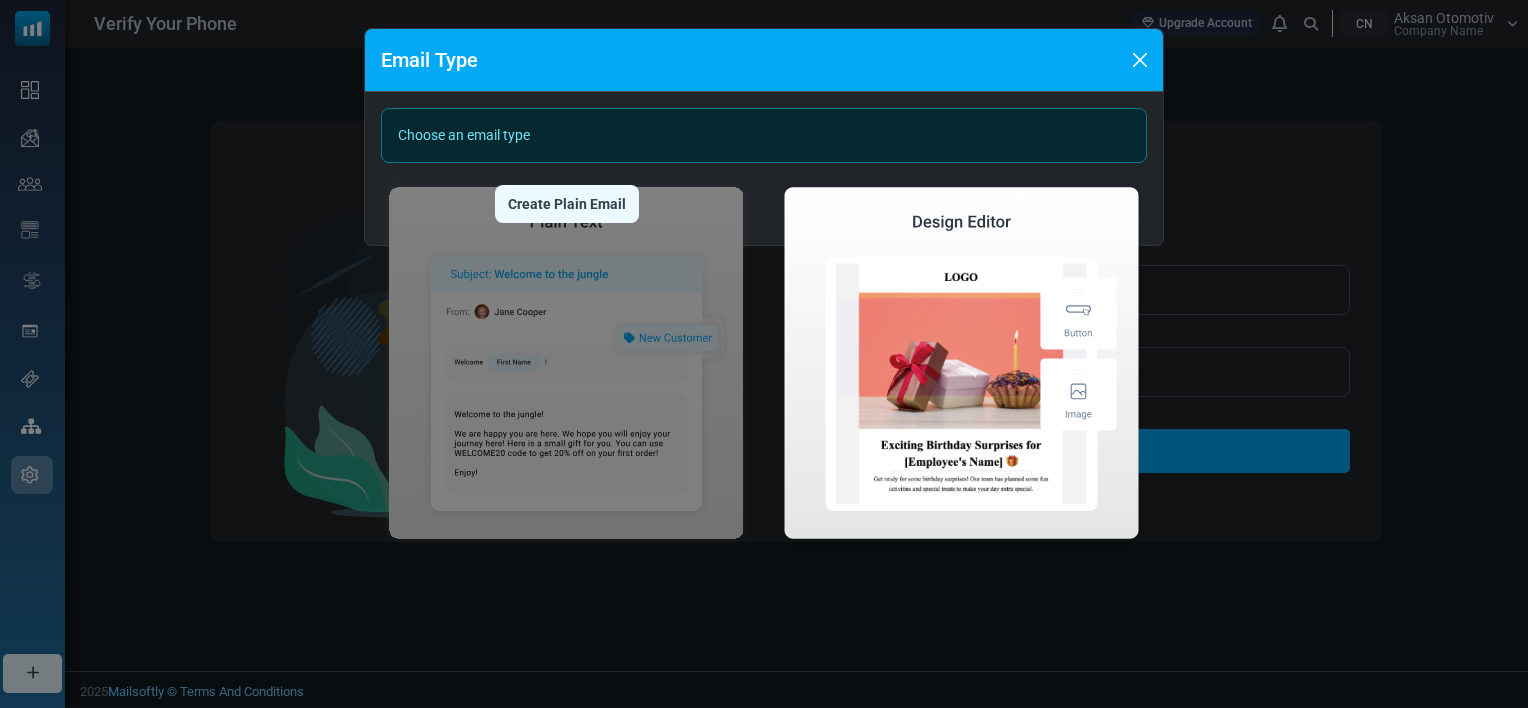 scroll, scrollTop: 0, scrollLeft: 0, axis: both 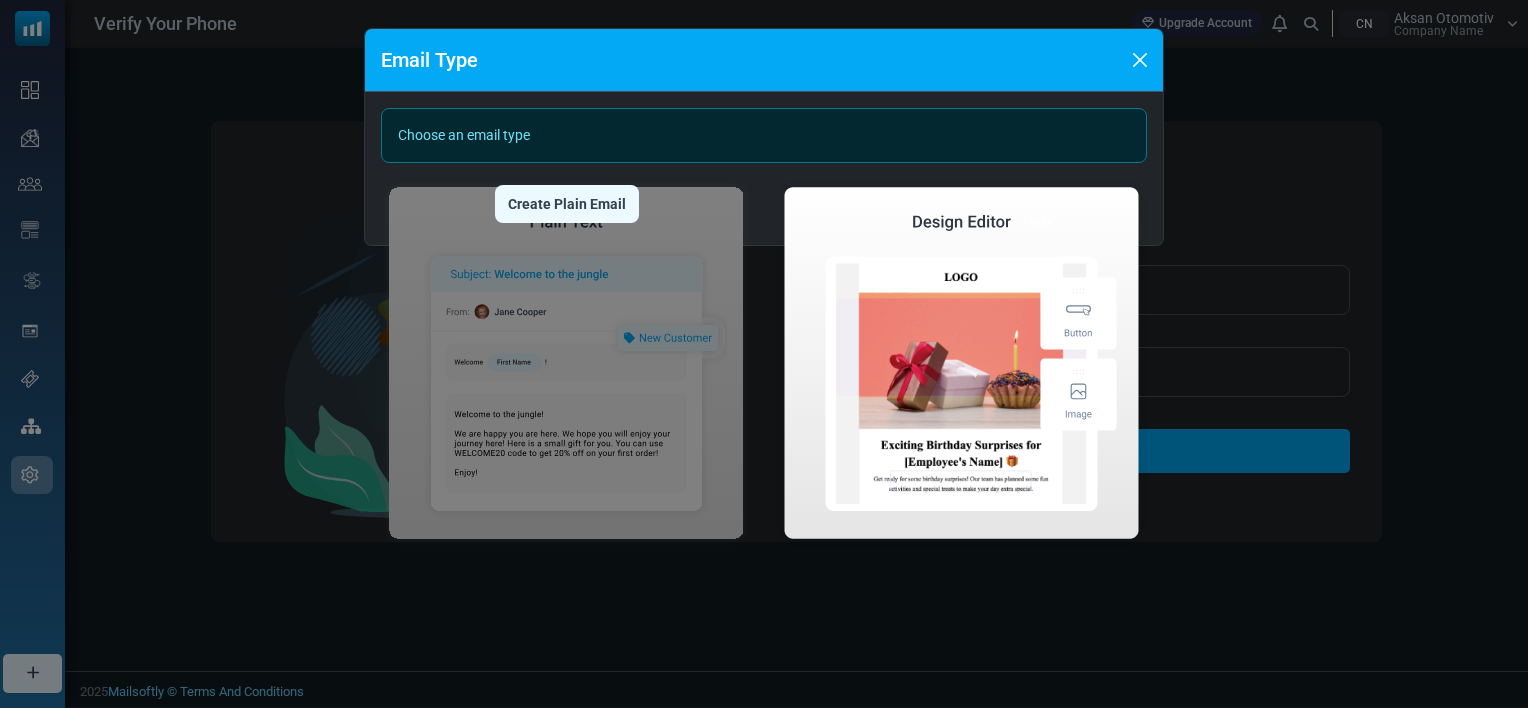 click at bounding box center (566, 363) 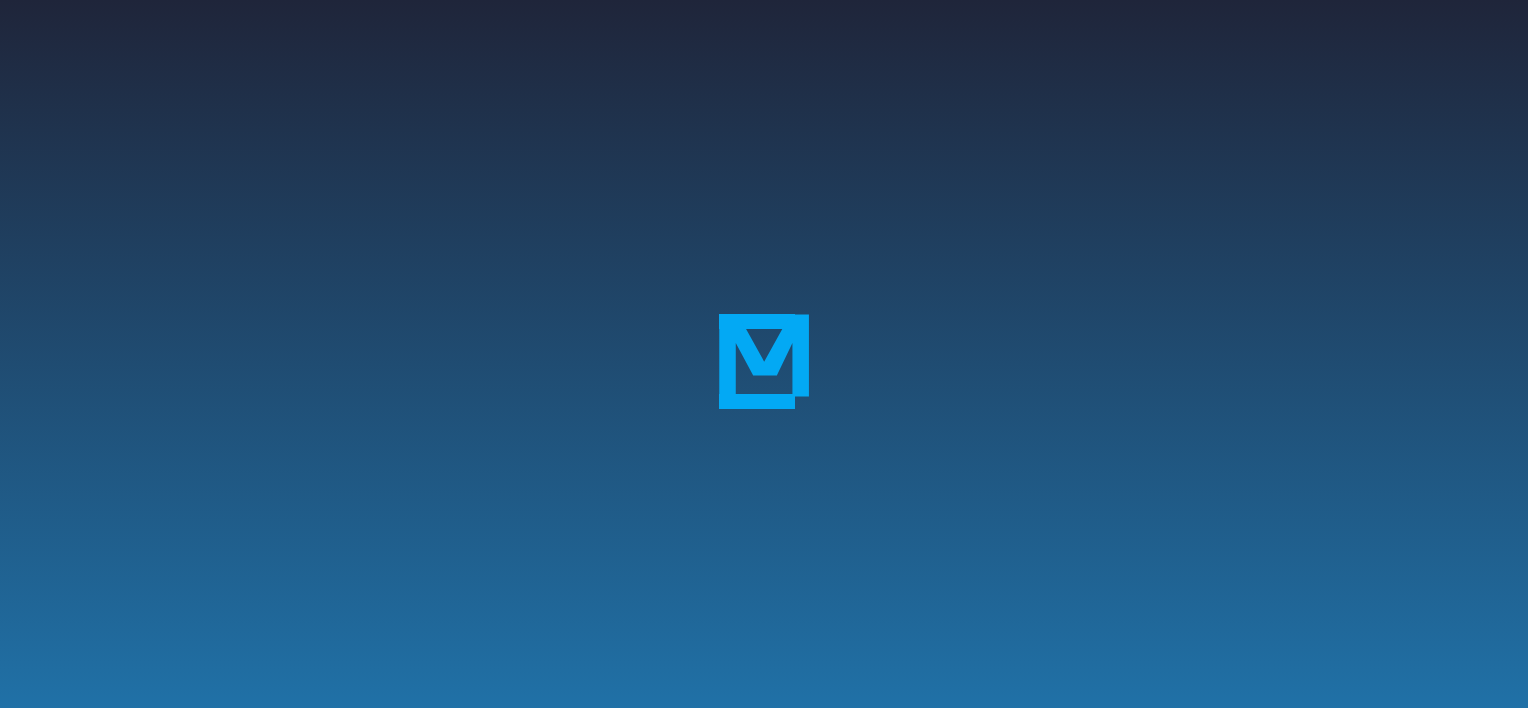 scroll, scrollTop: 0, scrollLeft: 0, axis: both 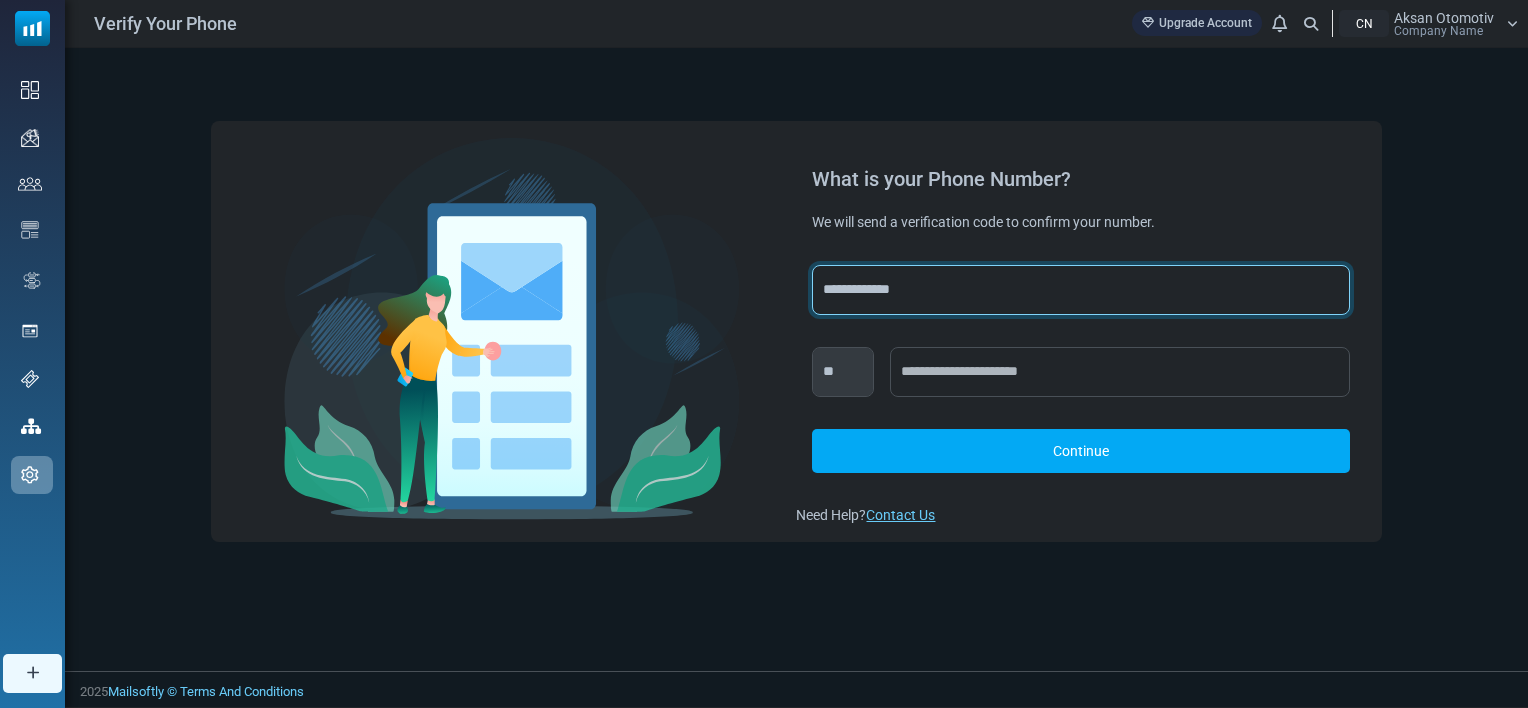 click on "**********" at bounding box center [1080, 290] 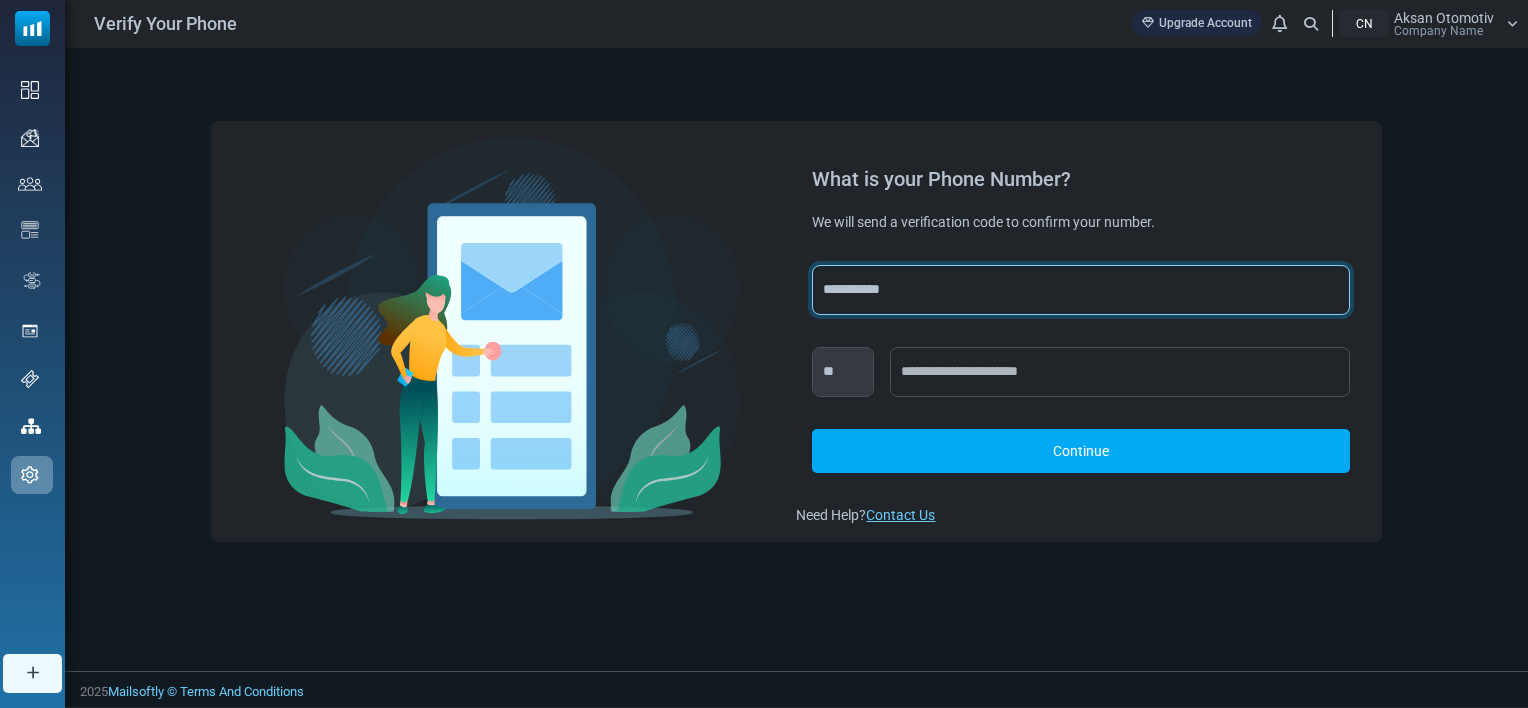 click on "**********" at bounding box center (1080, 290) 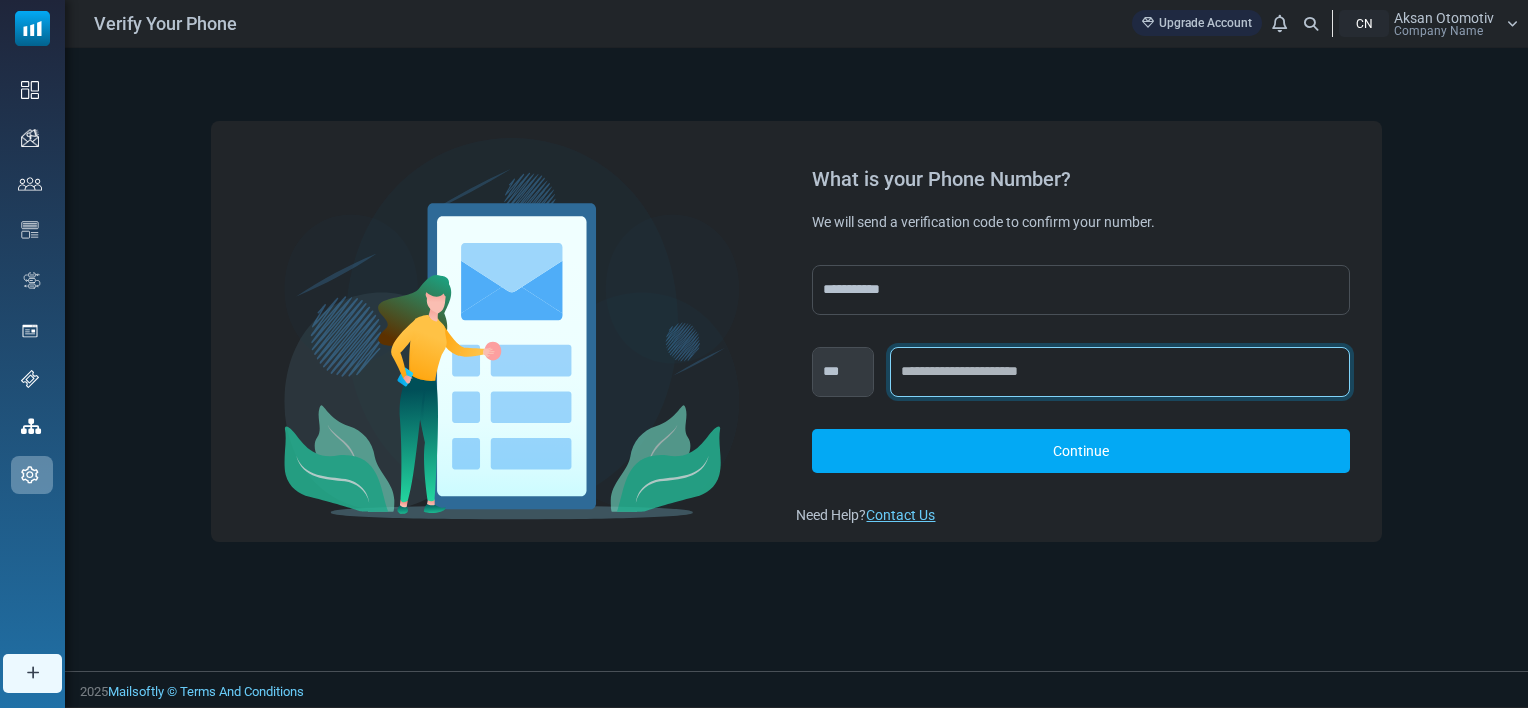 click at bounding box center [1120, 372] 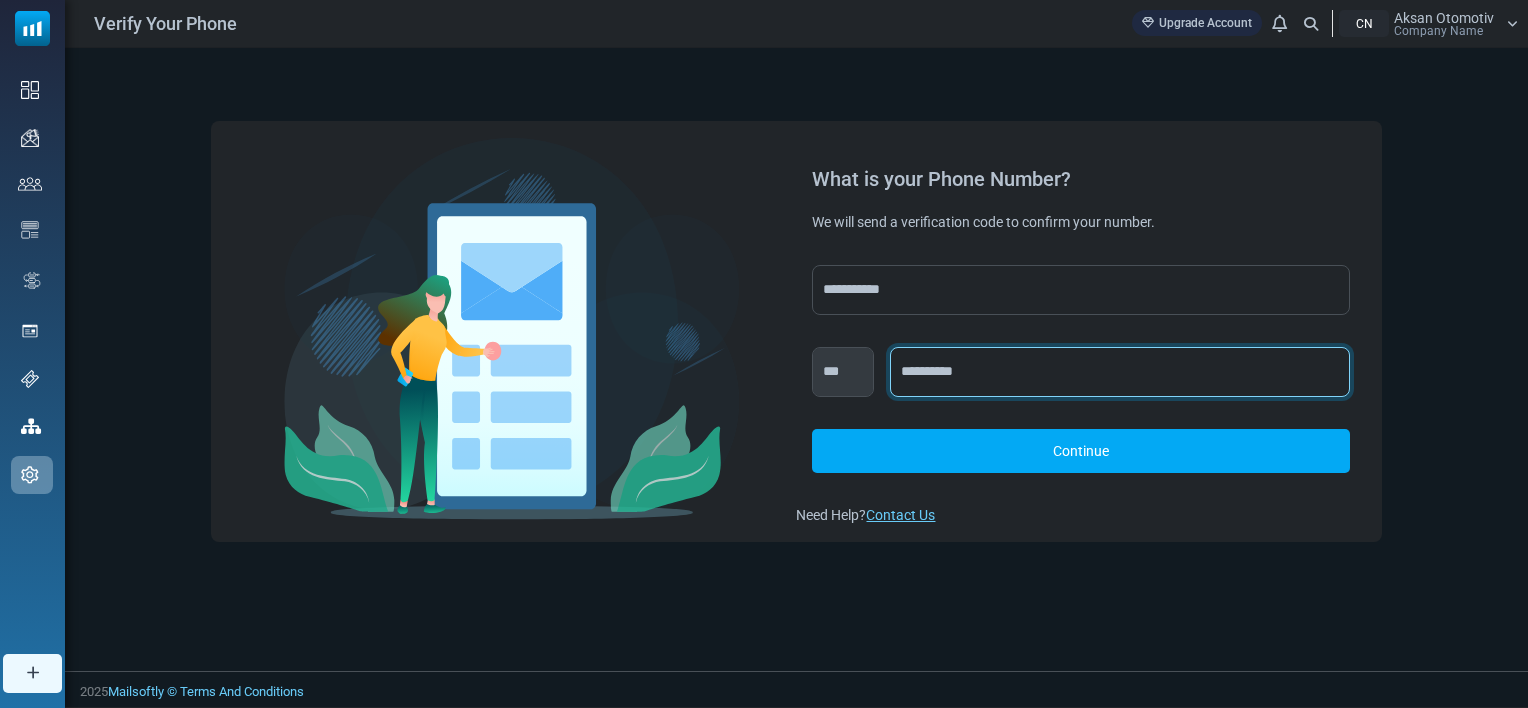 type on "**********" 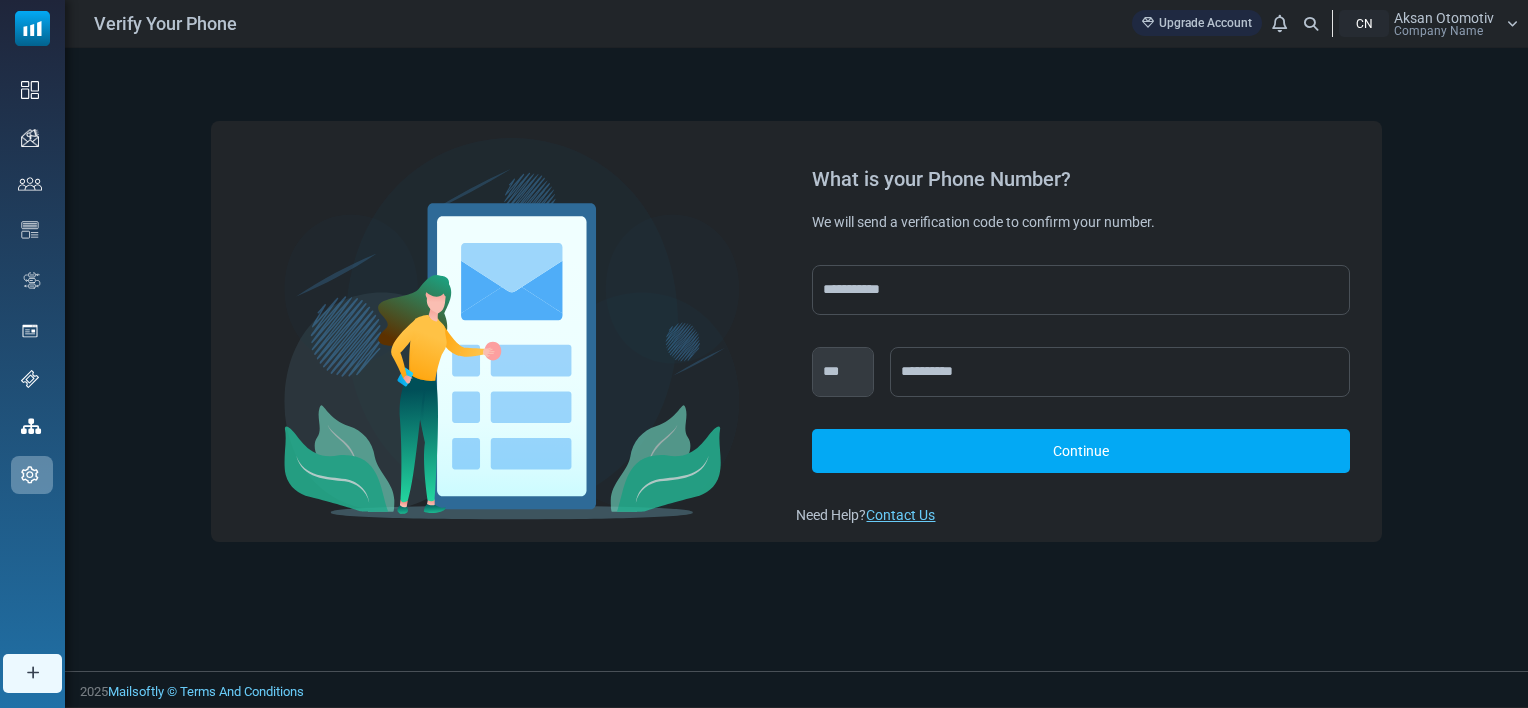 click on "Continue" at bounding box center (1080, 451) 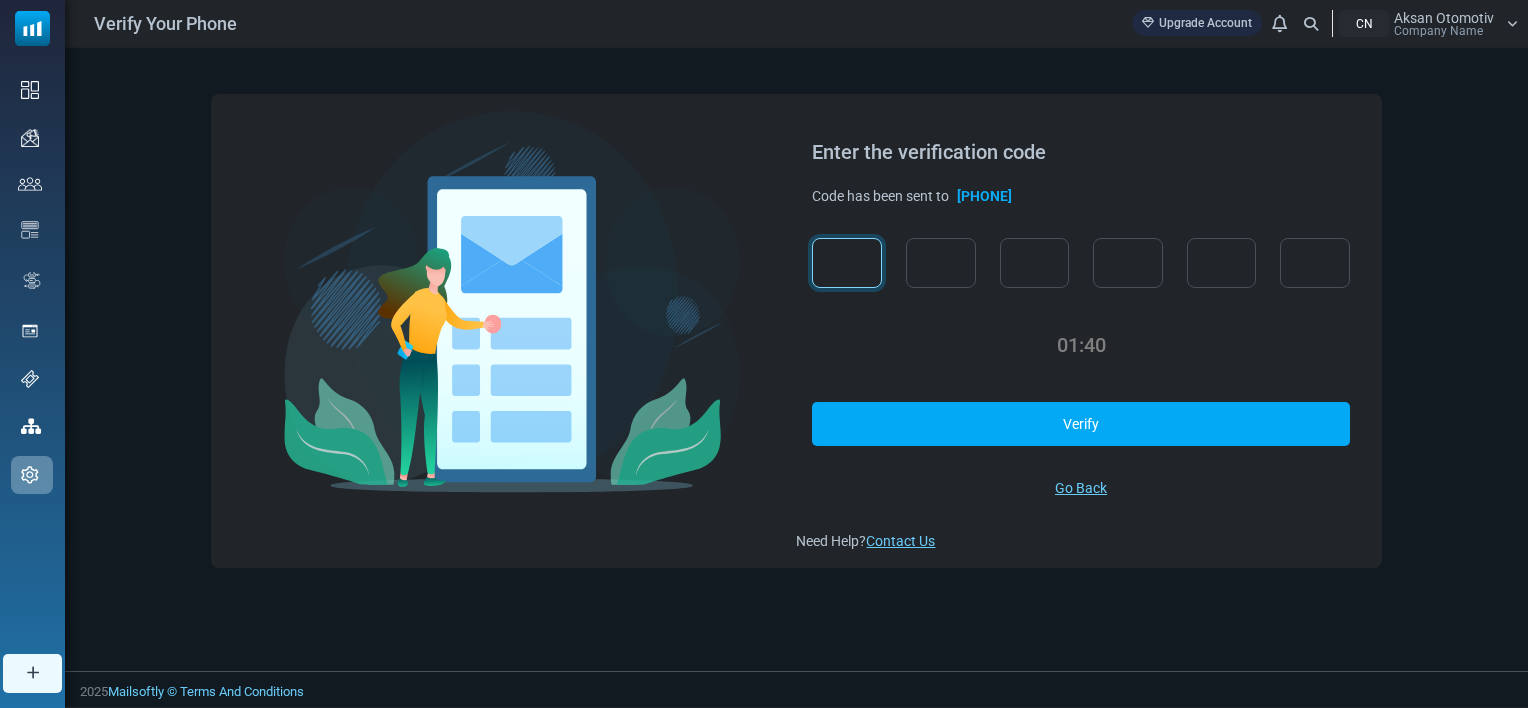 click at bounding box center (847, 263) 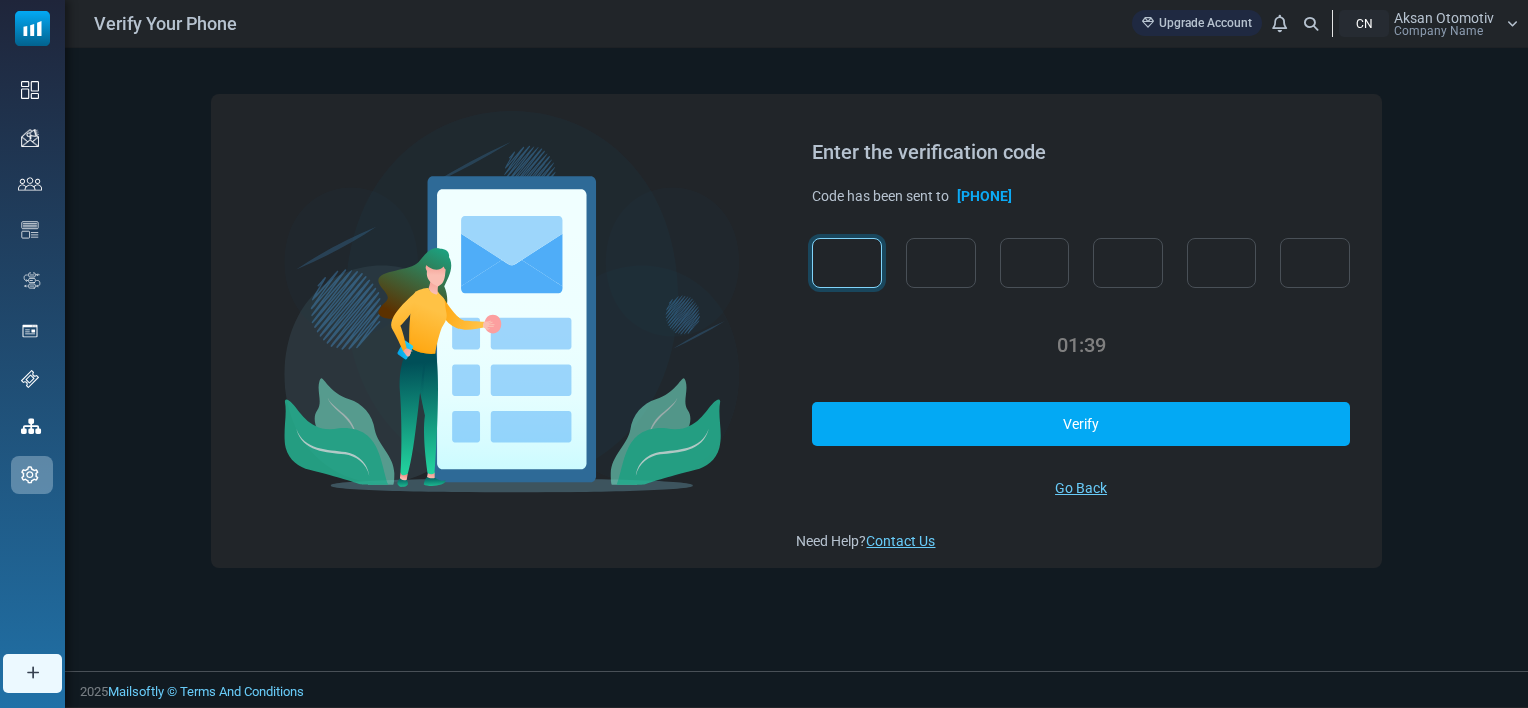 type on "*" 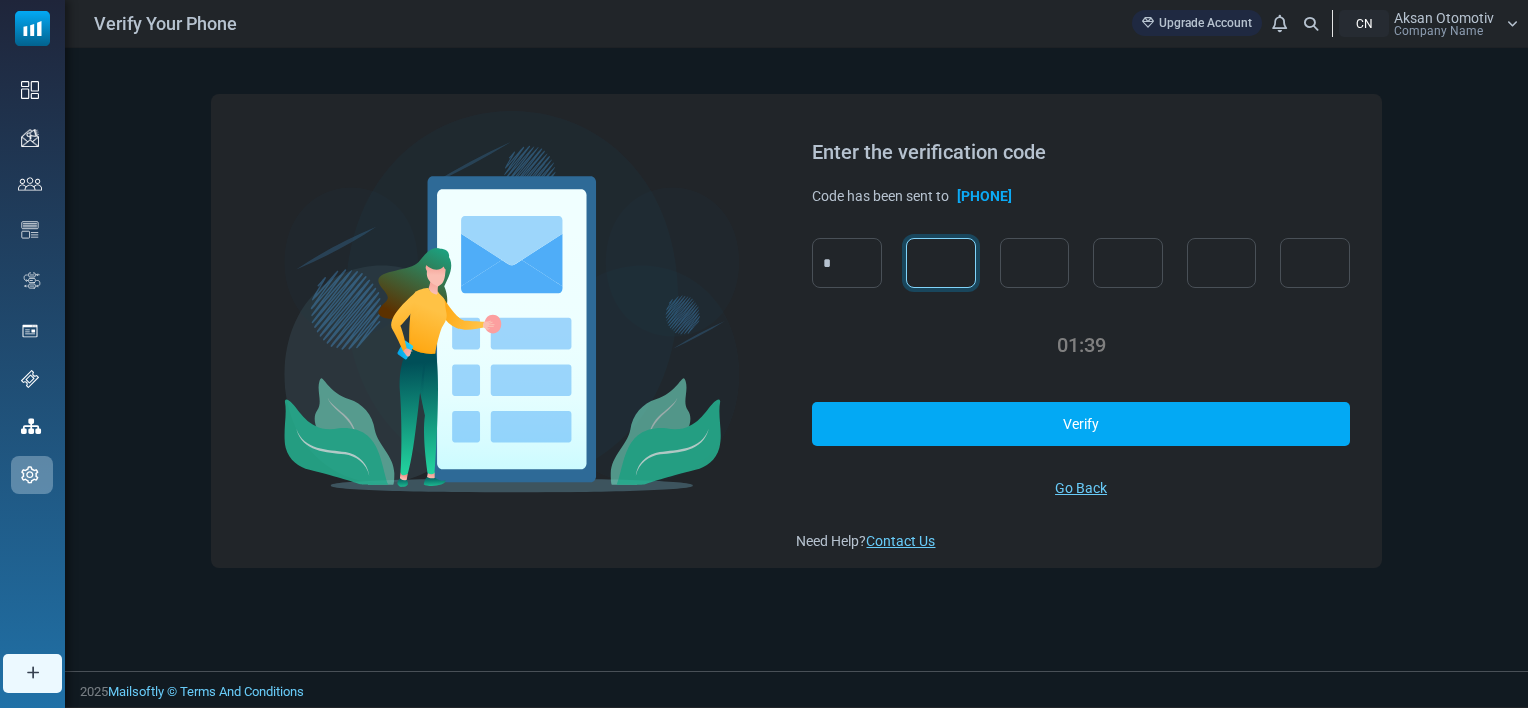 type on "*" 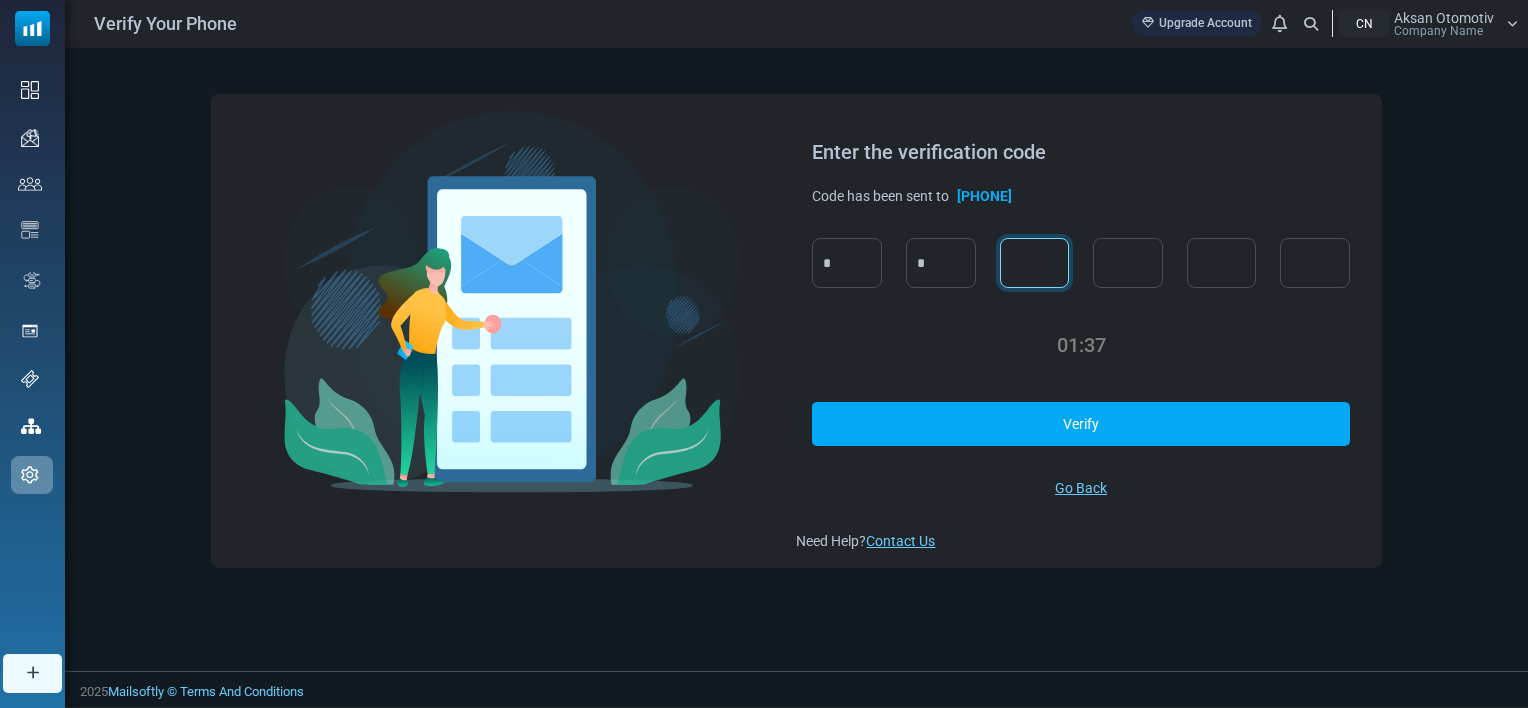 type on "*" 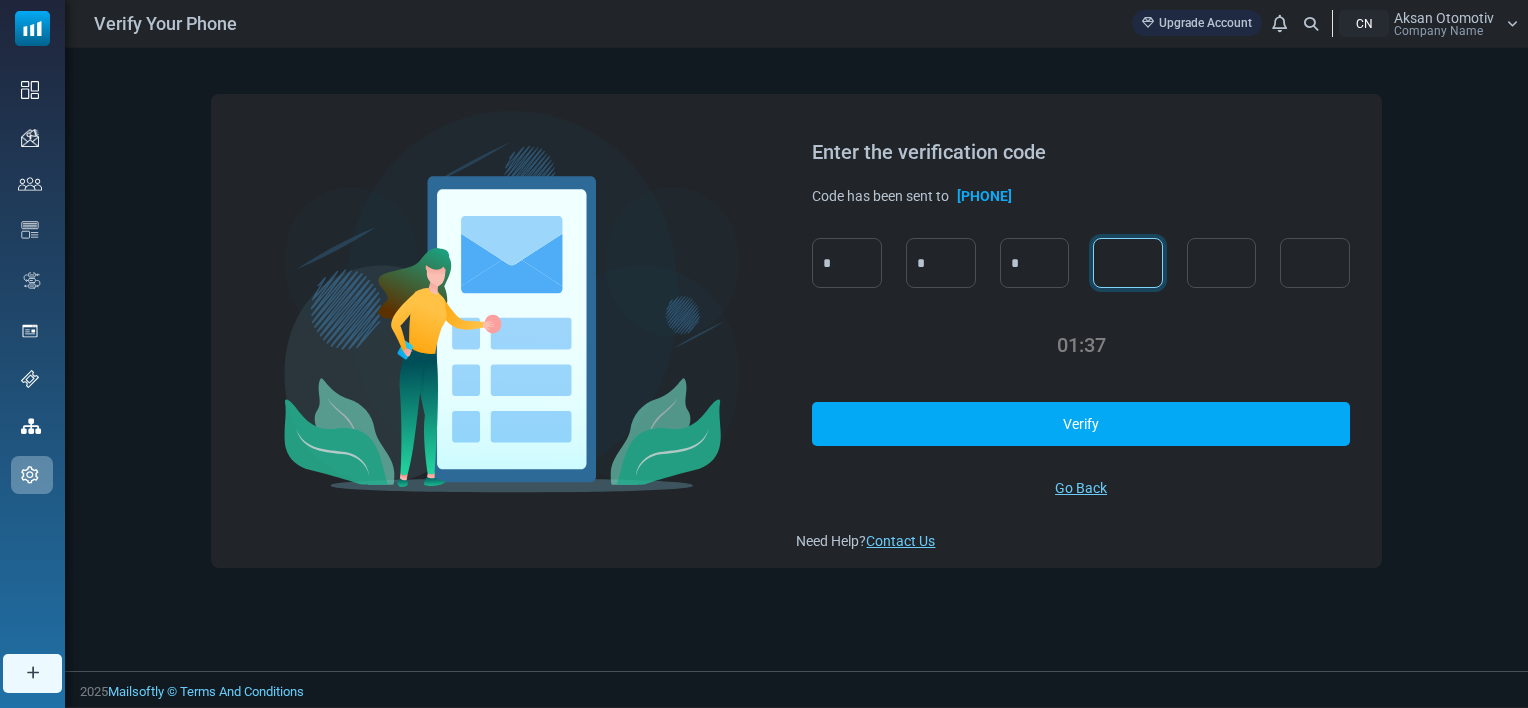 type on "*" 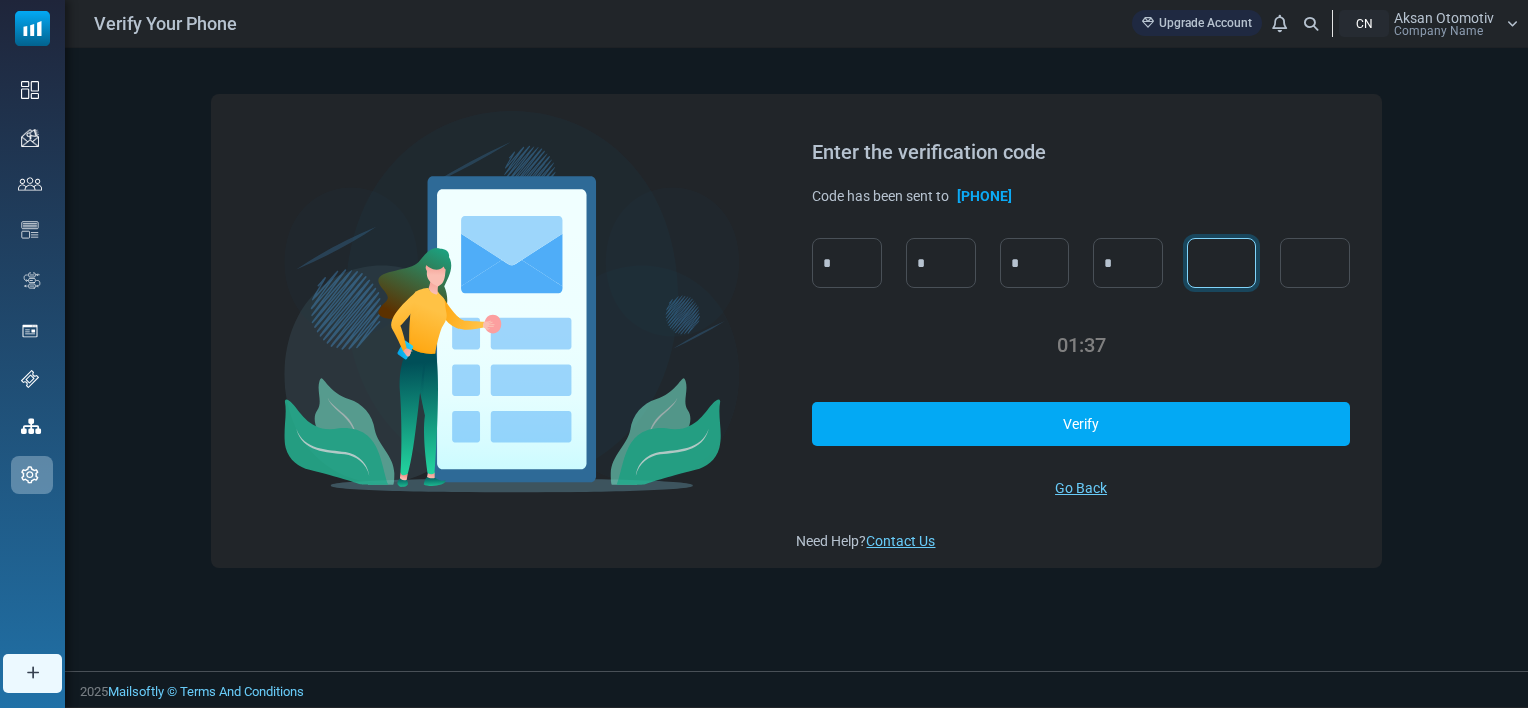 type on "*" 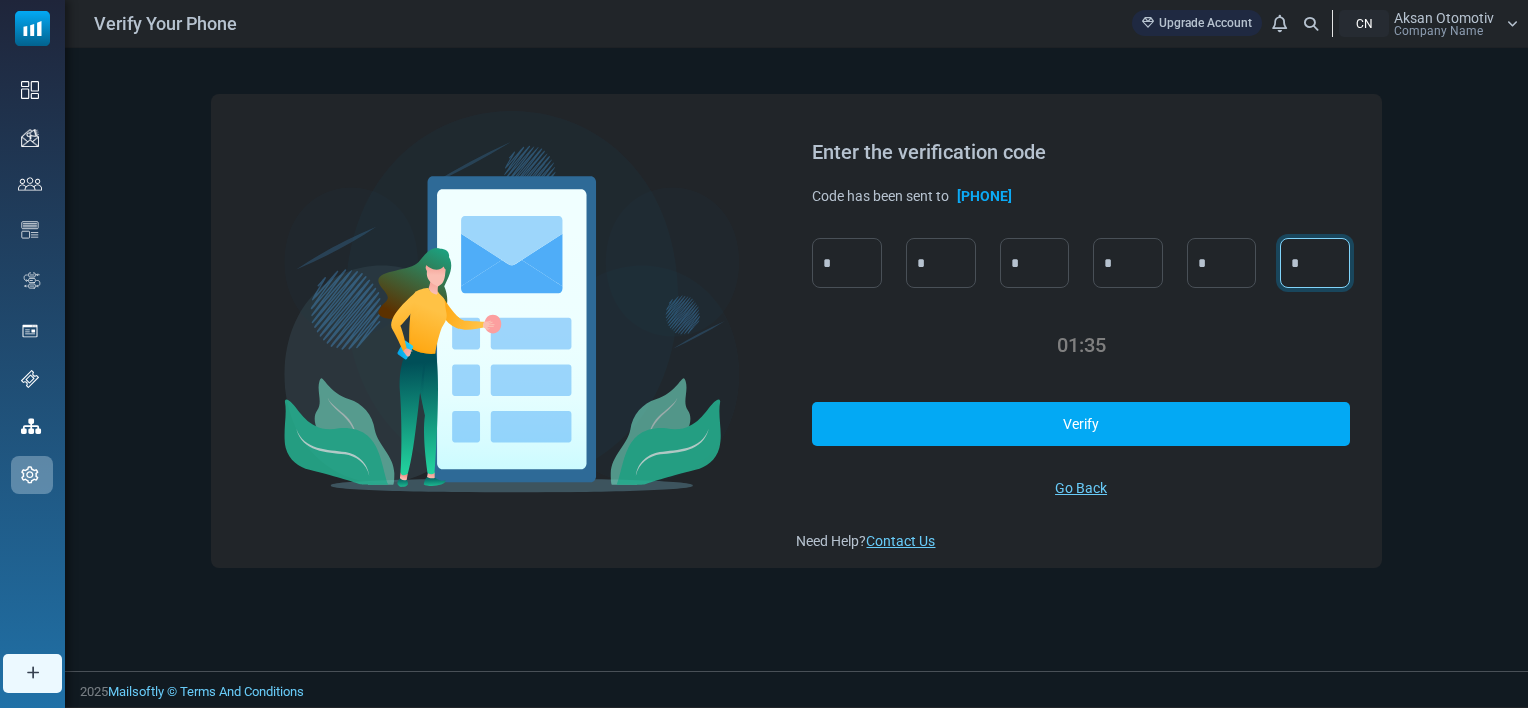 type on "*" 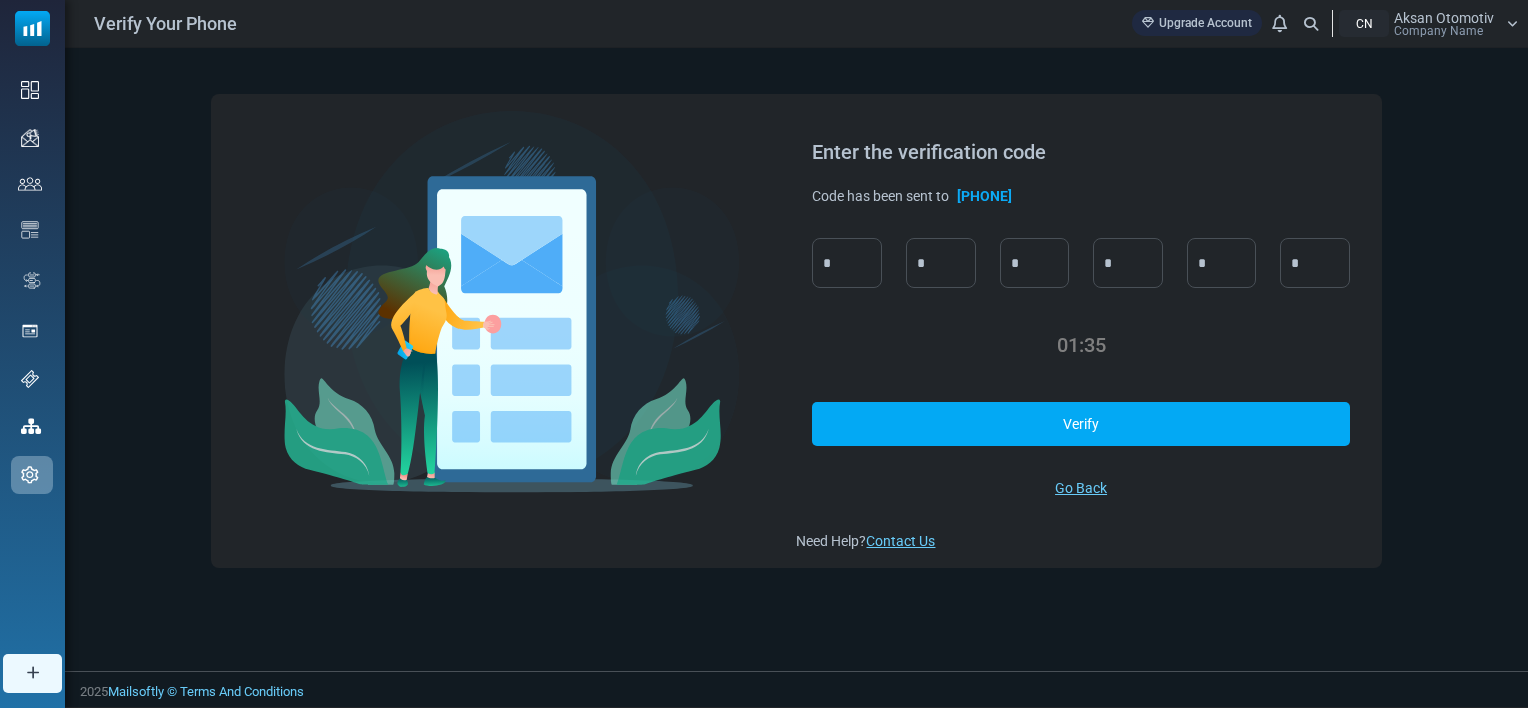click on "Verify" at bounding box center [1080, 424] 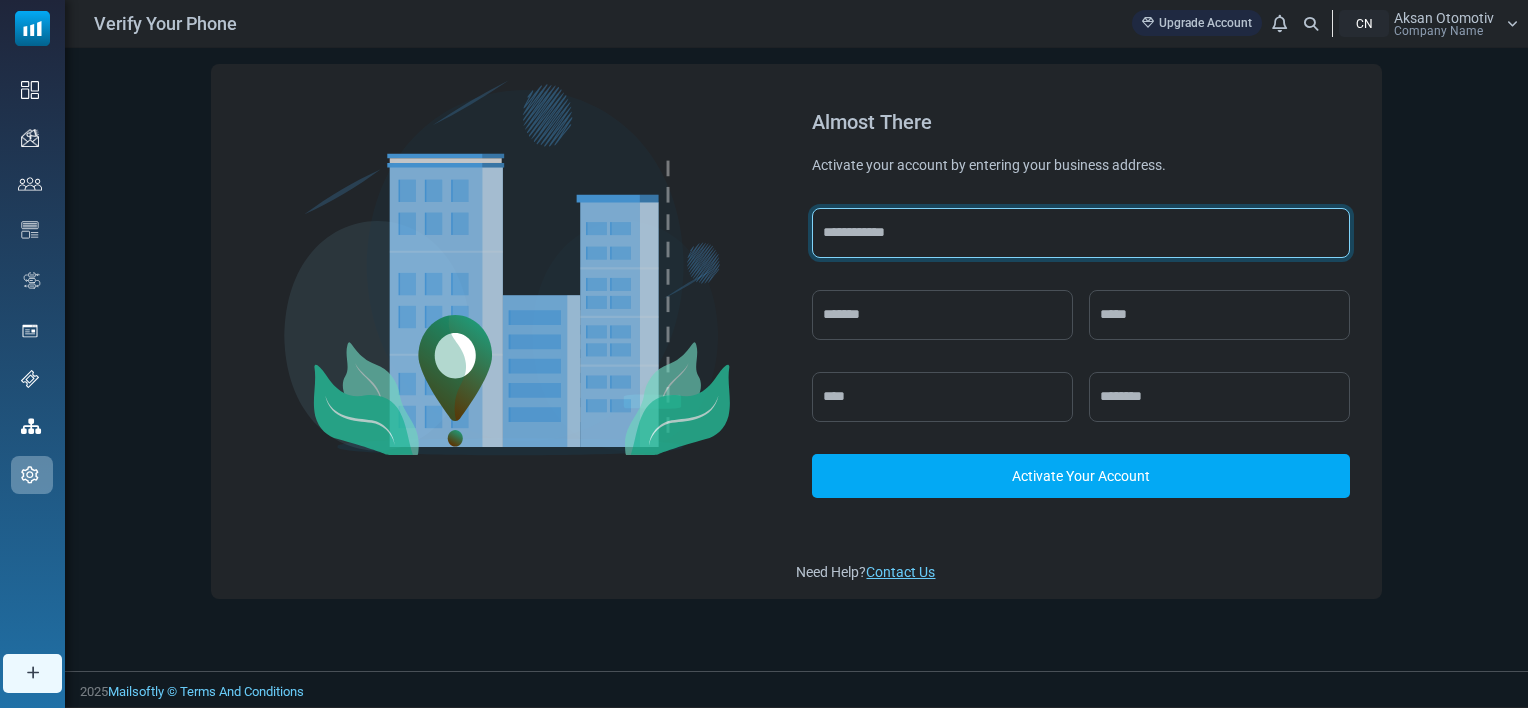 click at bounding box center [1080, 233] 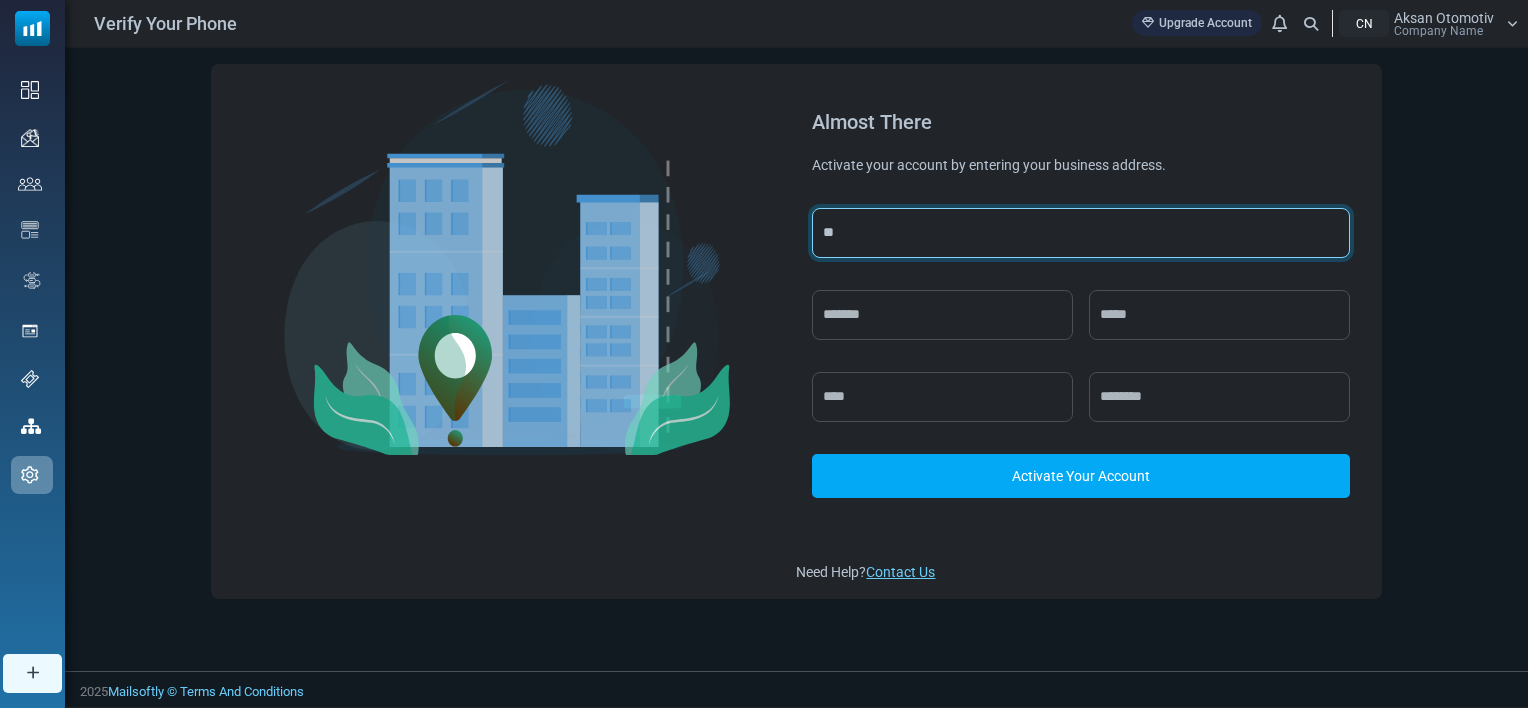 type on "*" 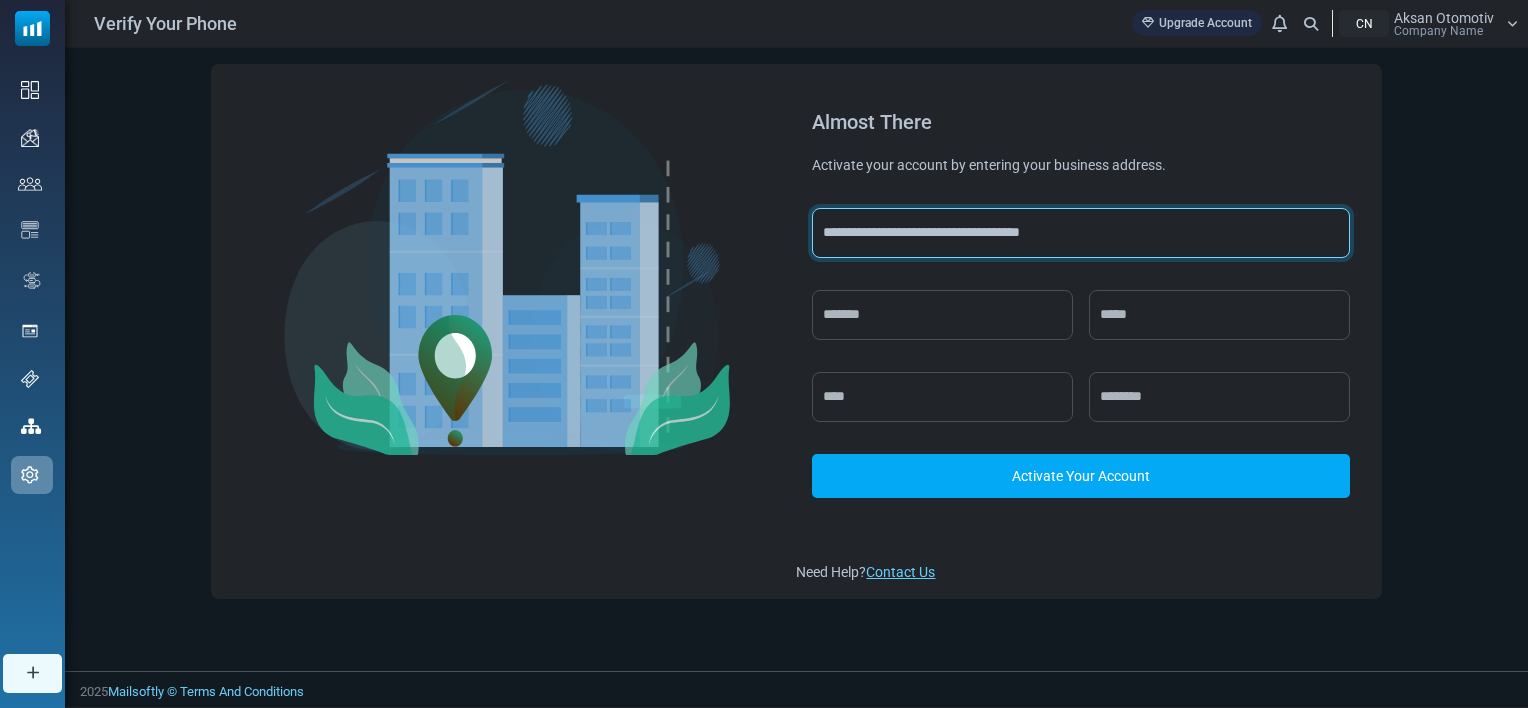 type on "**********" 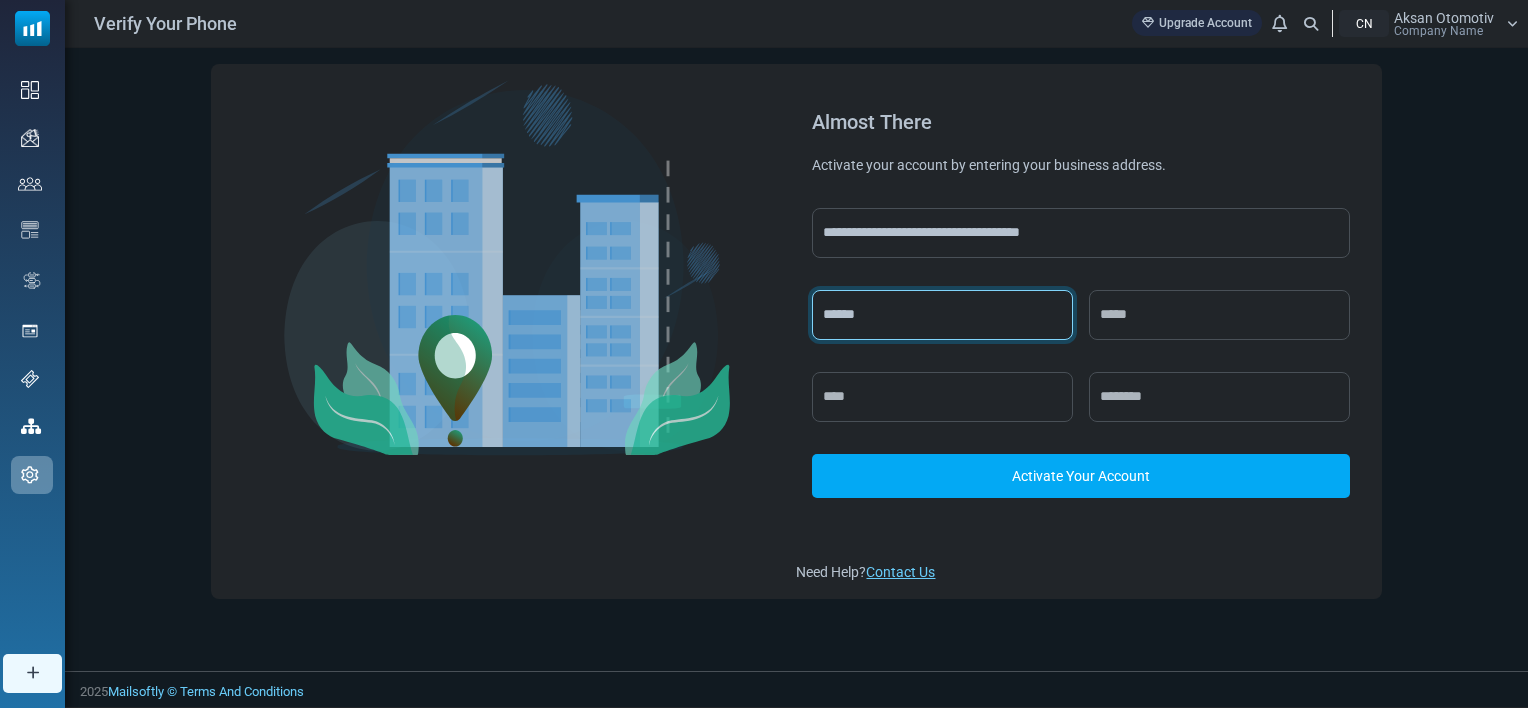 type on "******" 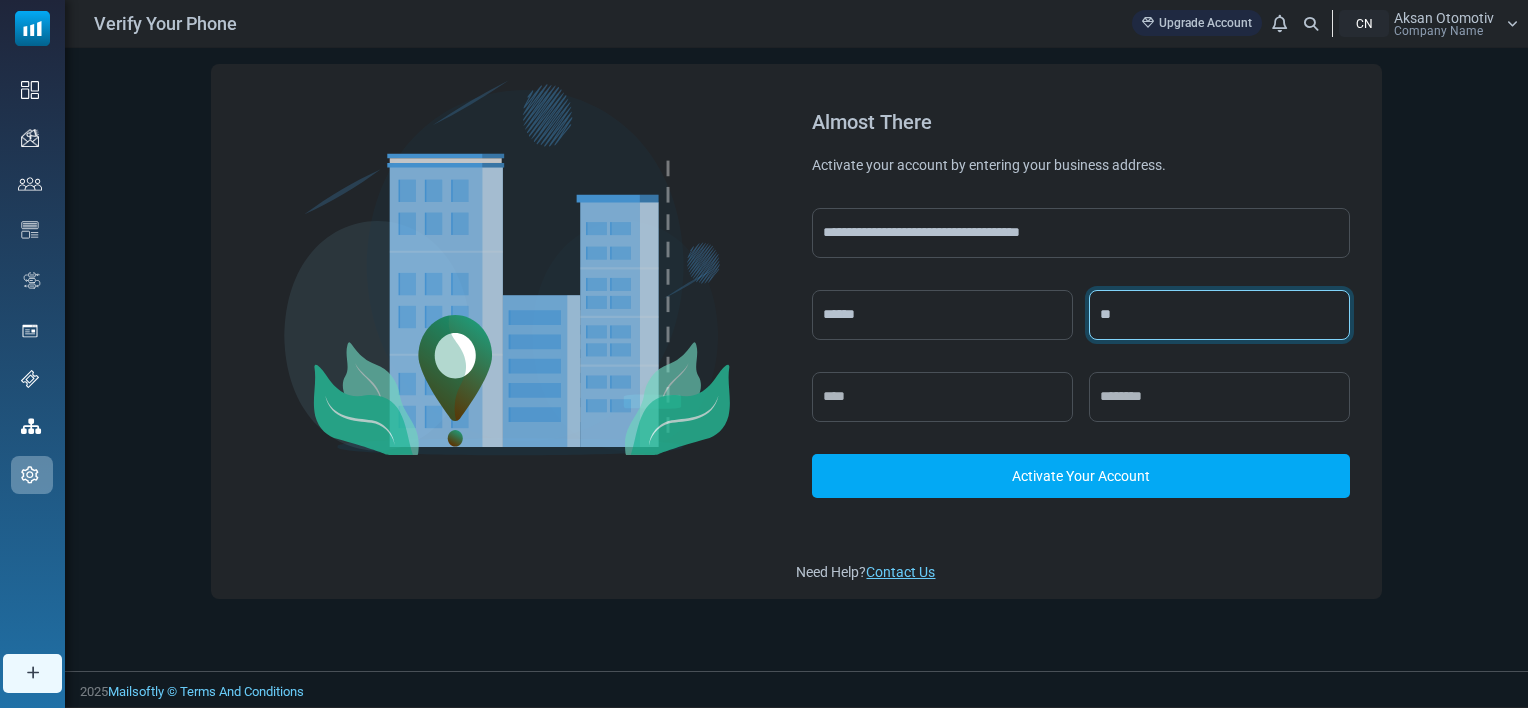 type on "*" 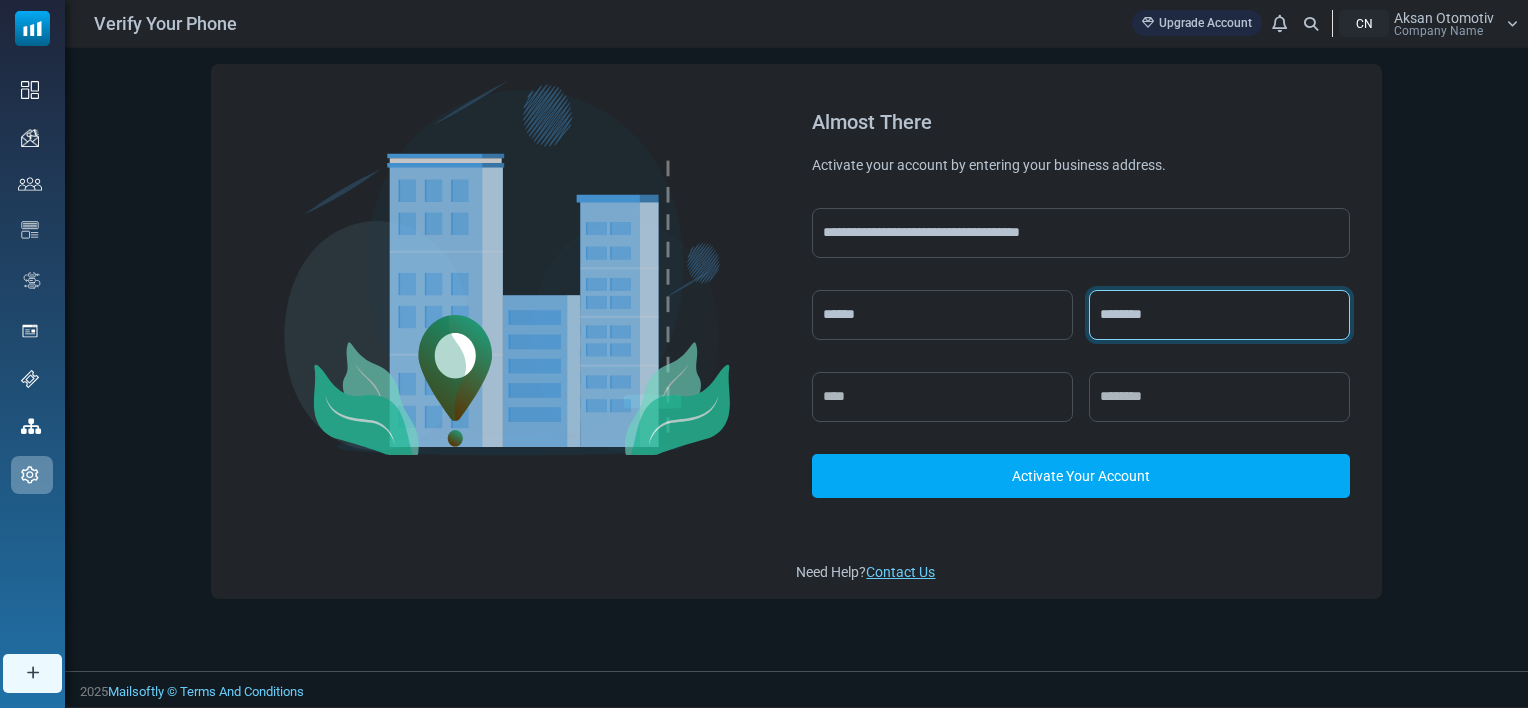 type on "********" 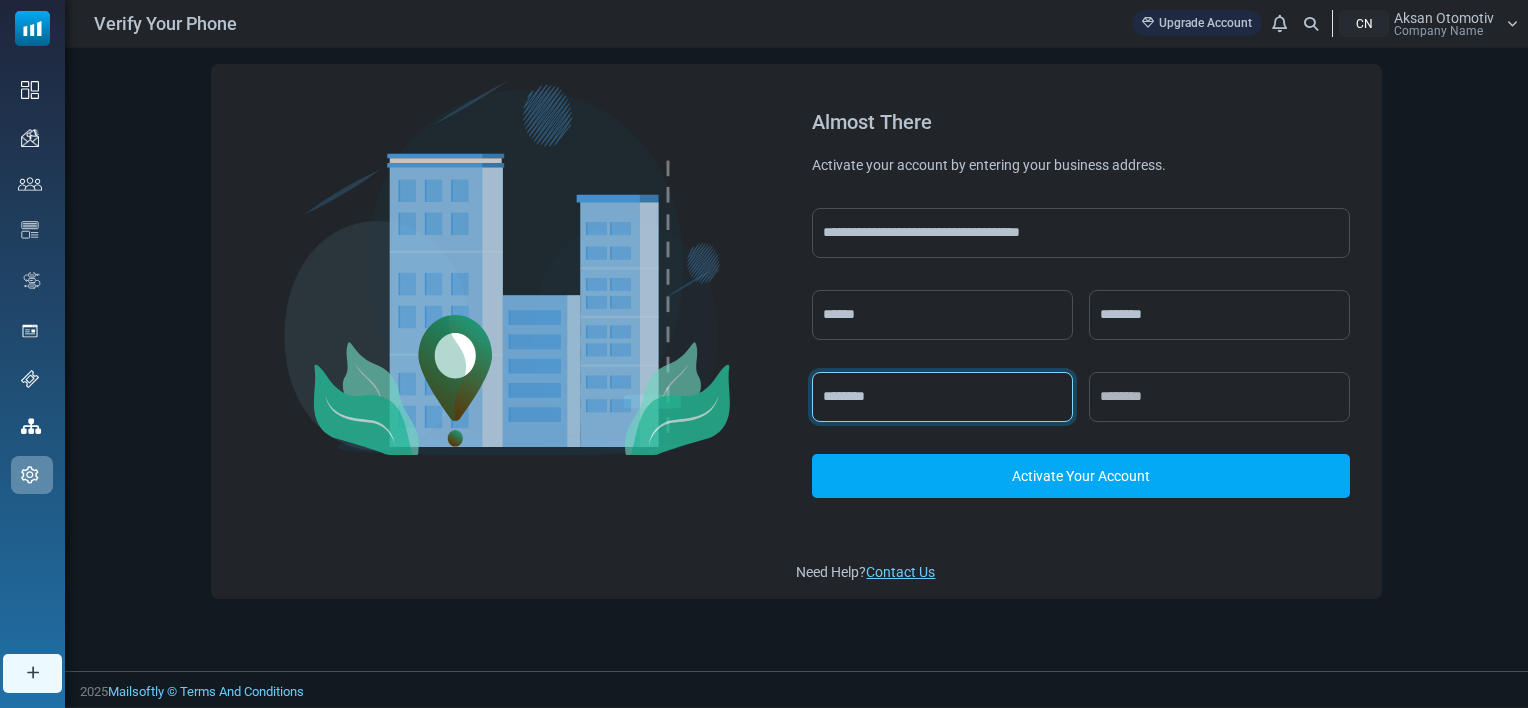 type on "********" 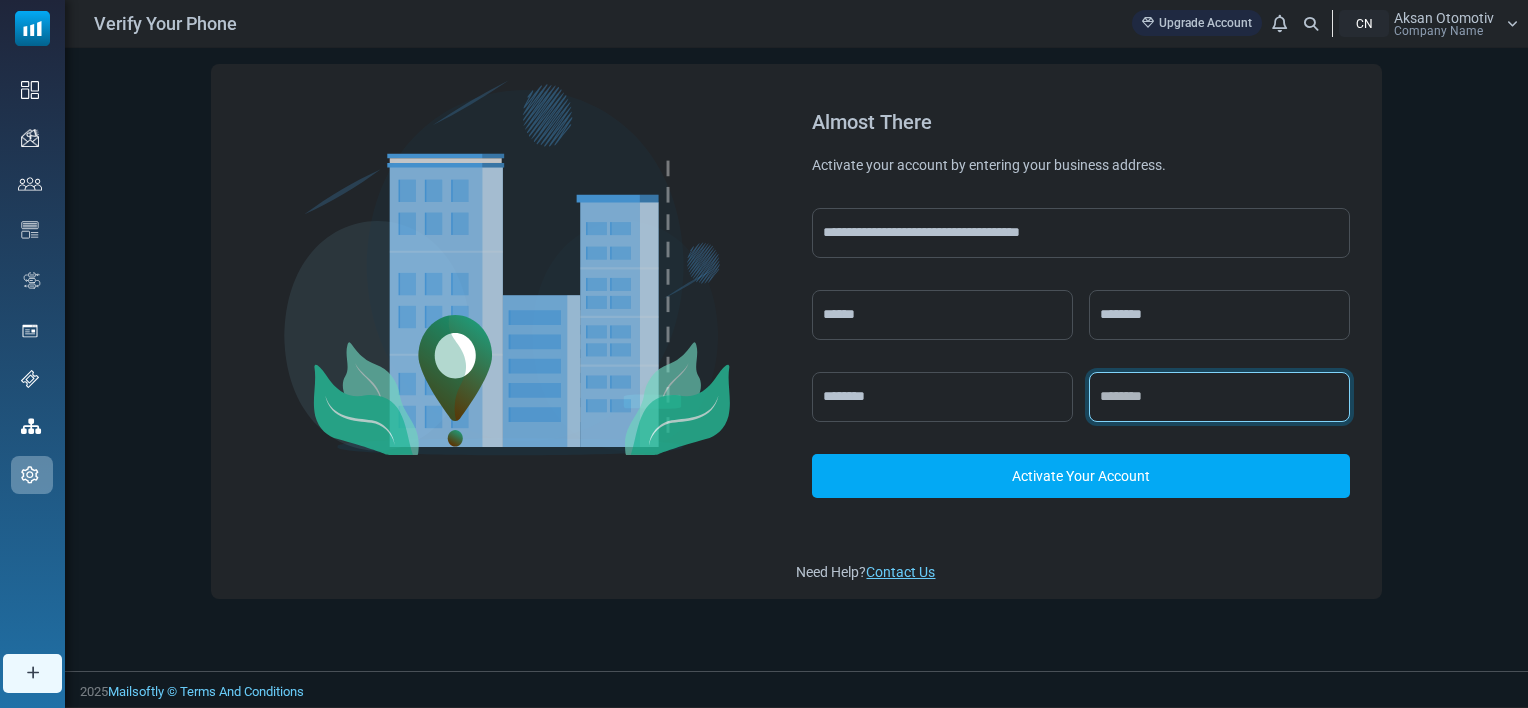 click at bounding box center [1219, 397] 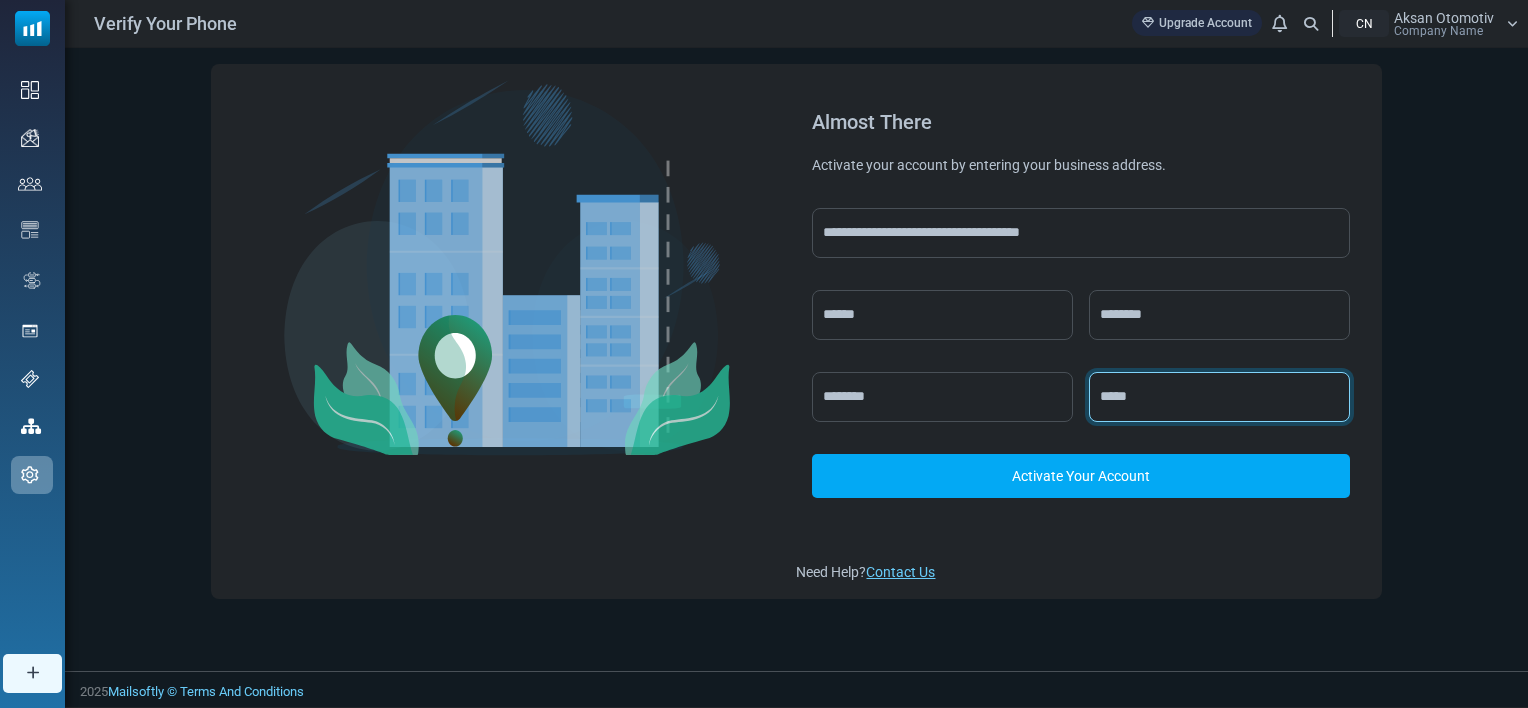 type on "*****" 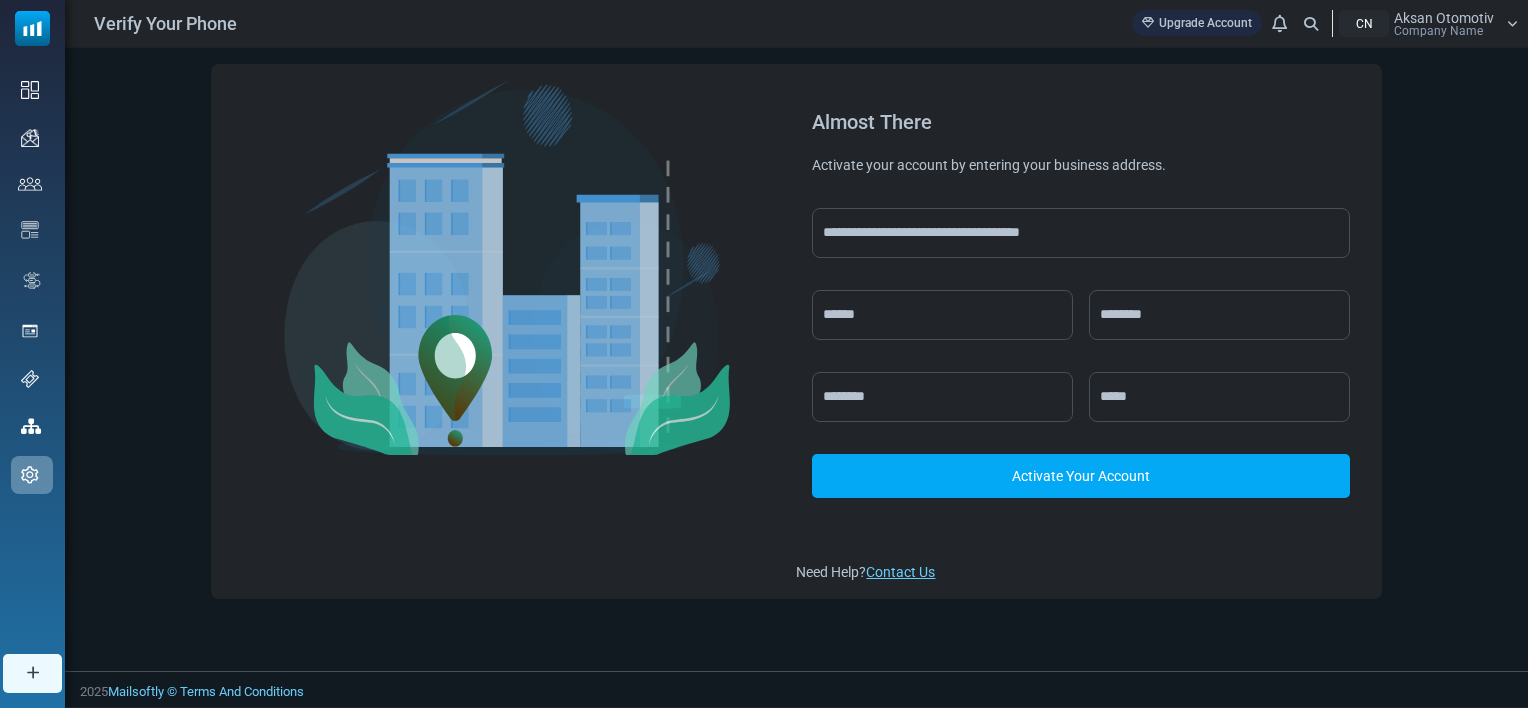 click on "Activate Your Account" at bounding box center [1080, 476] 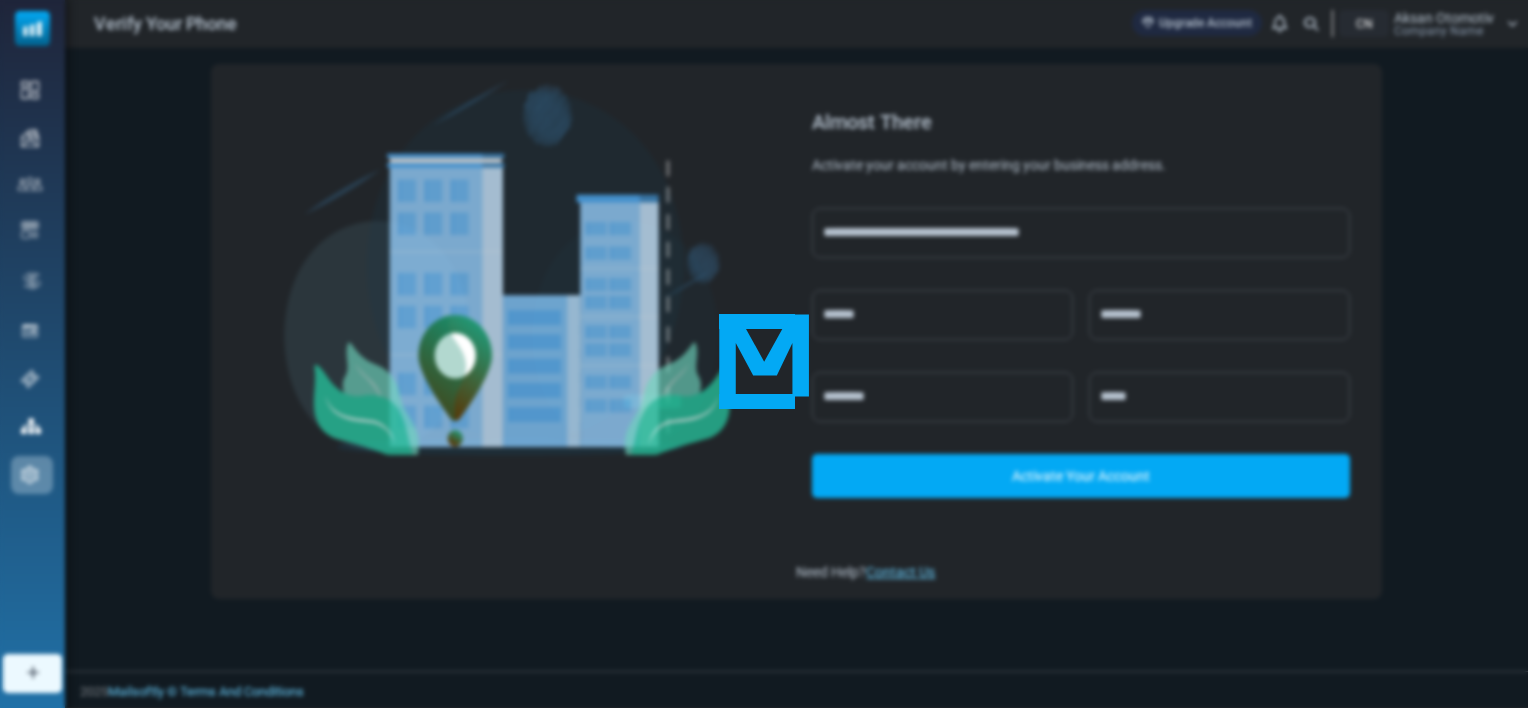 click at bounding box center [764, 354] 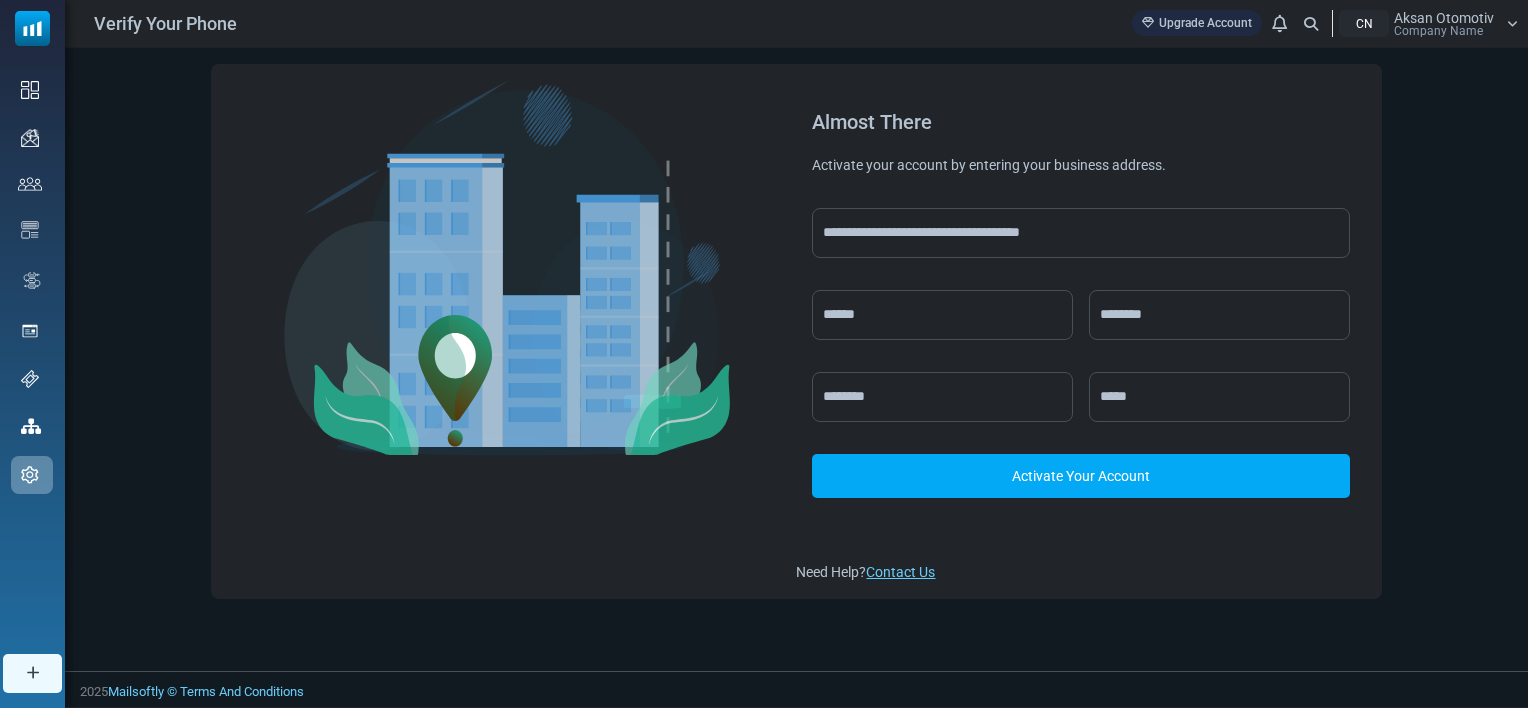 click on "Activate Your Account" at bounding box center [1080, 476] 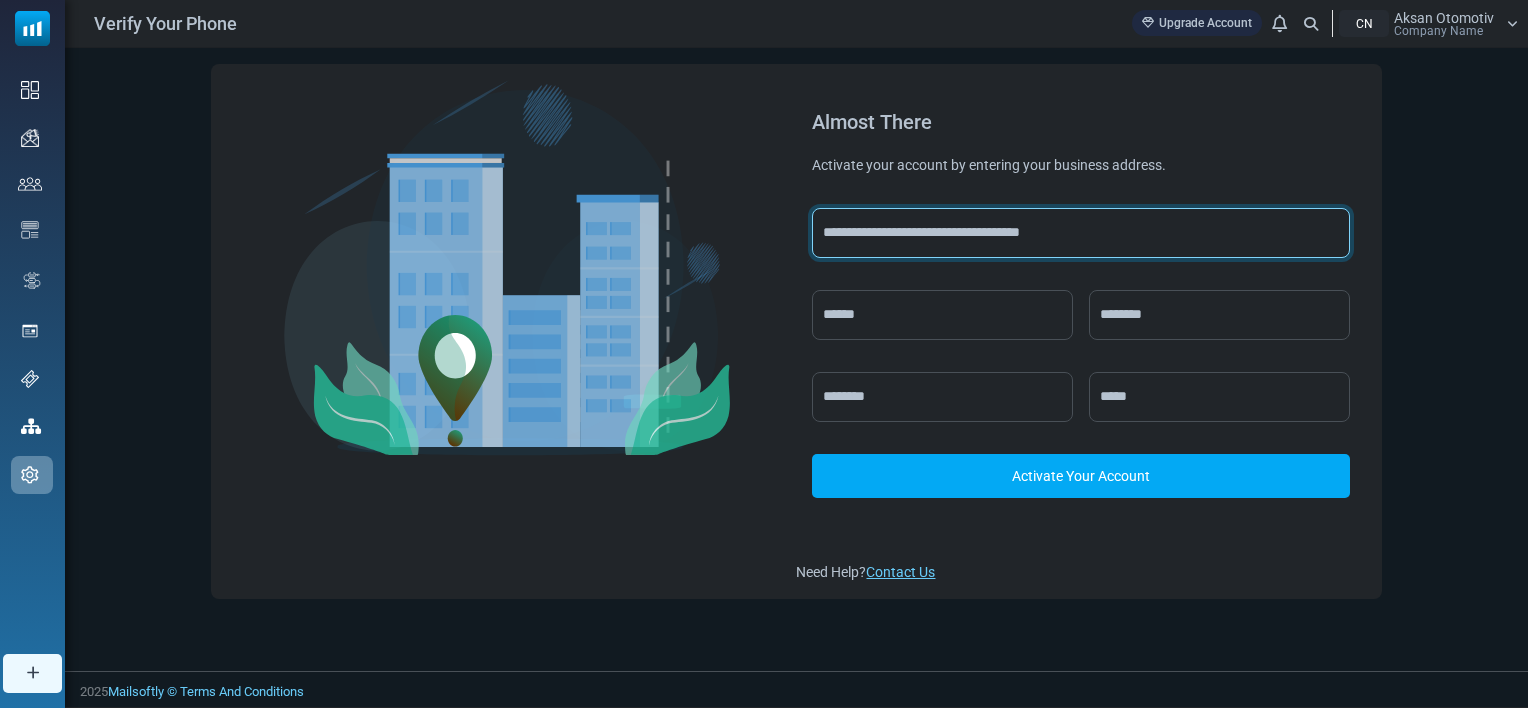 click on "**********" at bounding box center [1080, 233] 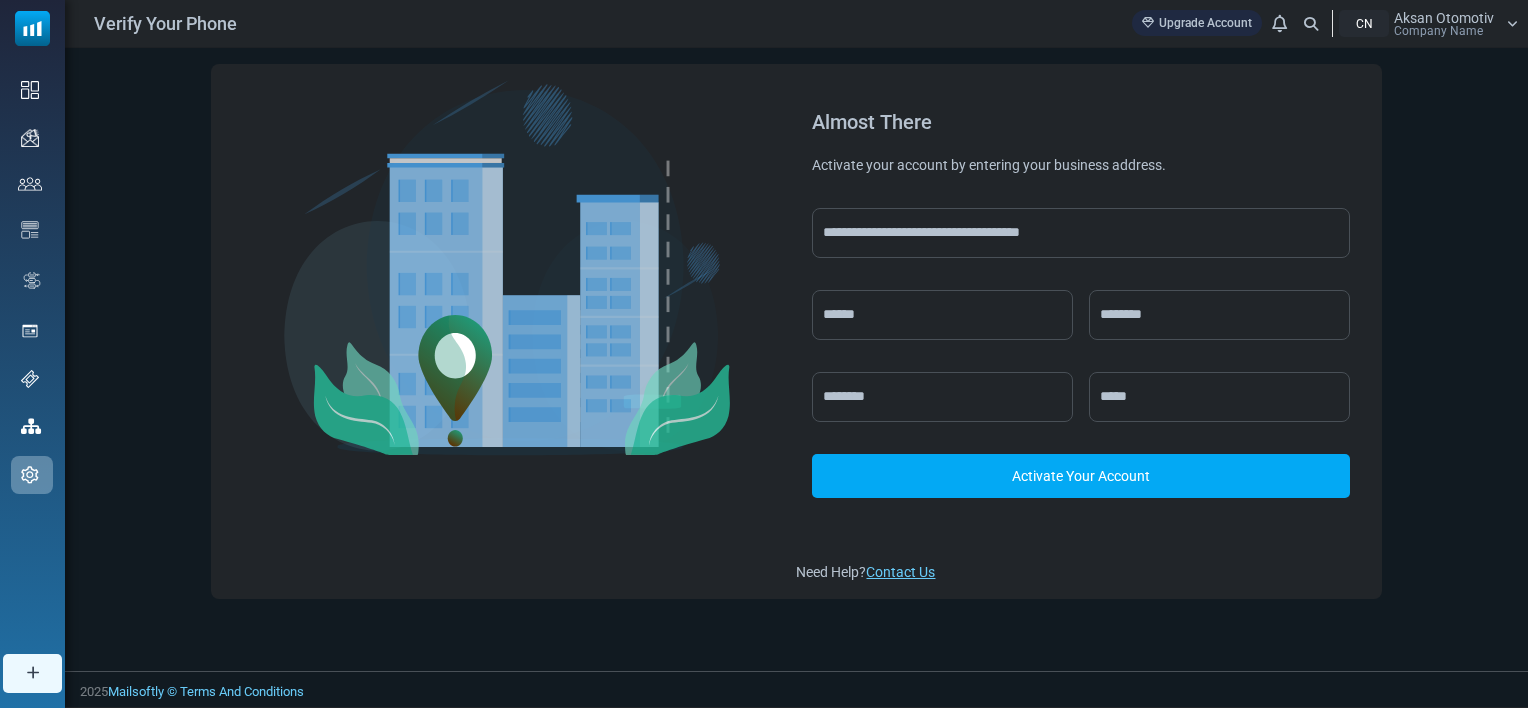 click on "Activate Your Account" at bounding box center (1080, 476) 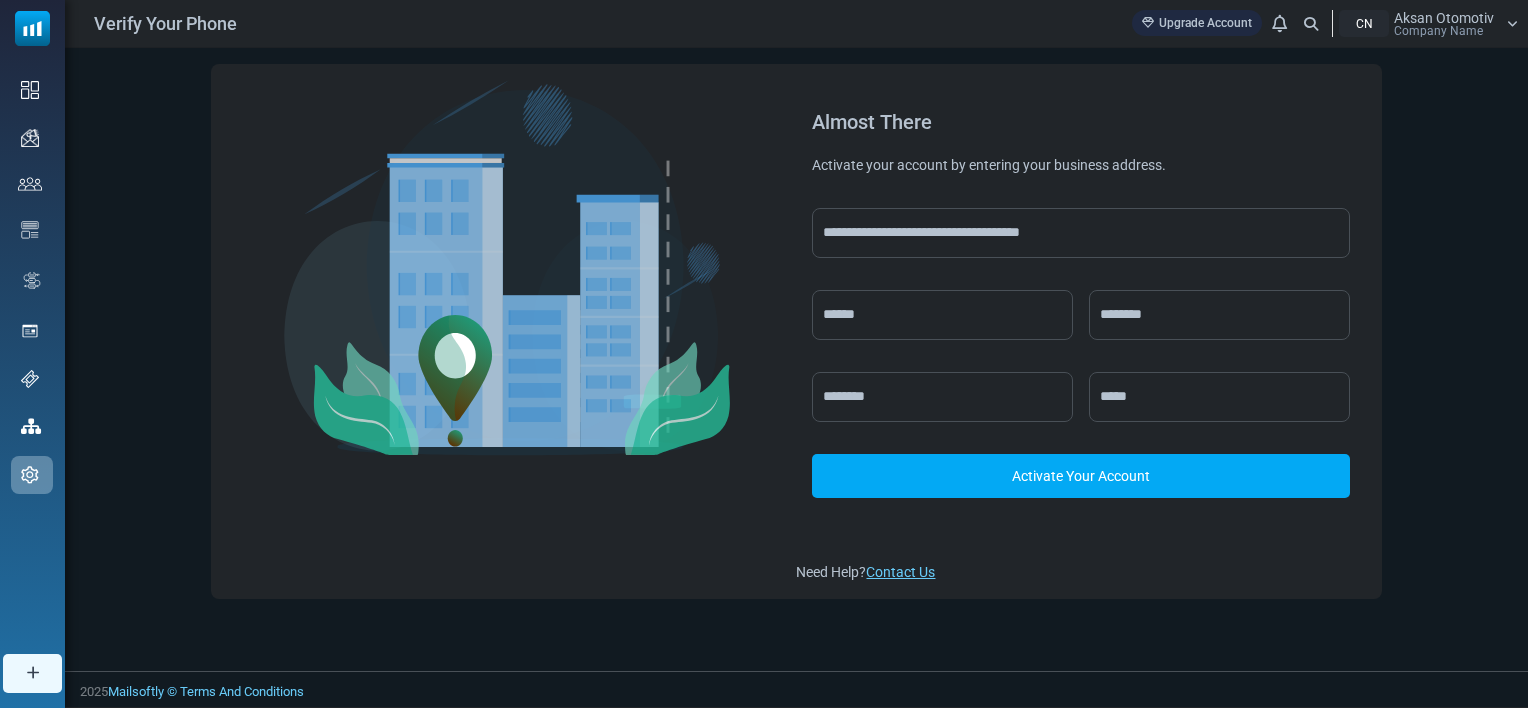 click on "CN" at bounding box center [1364, 23] 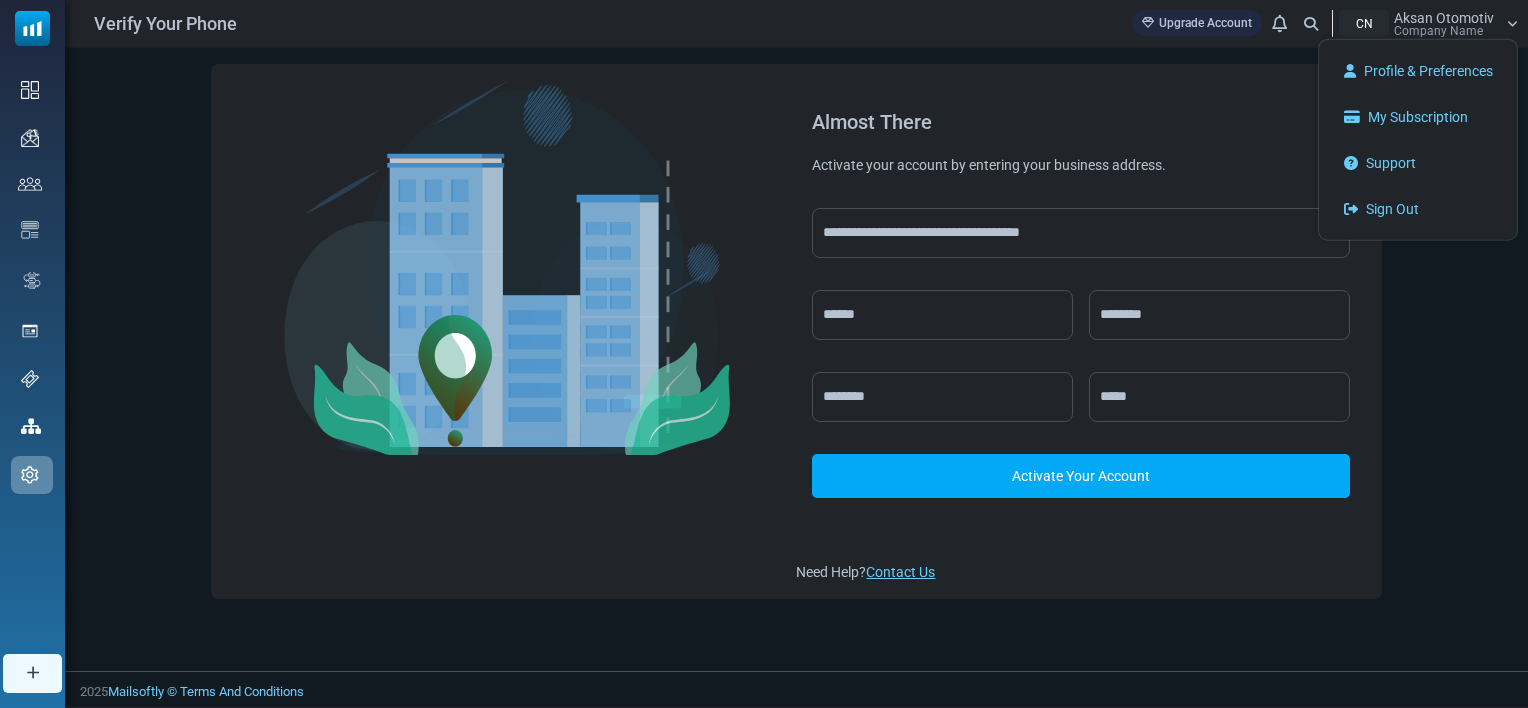 click on "Company Name" at bounding box center [1438, 31] 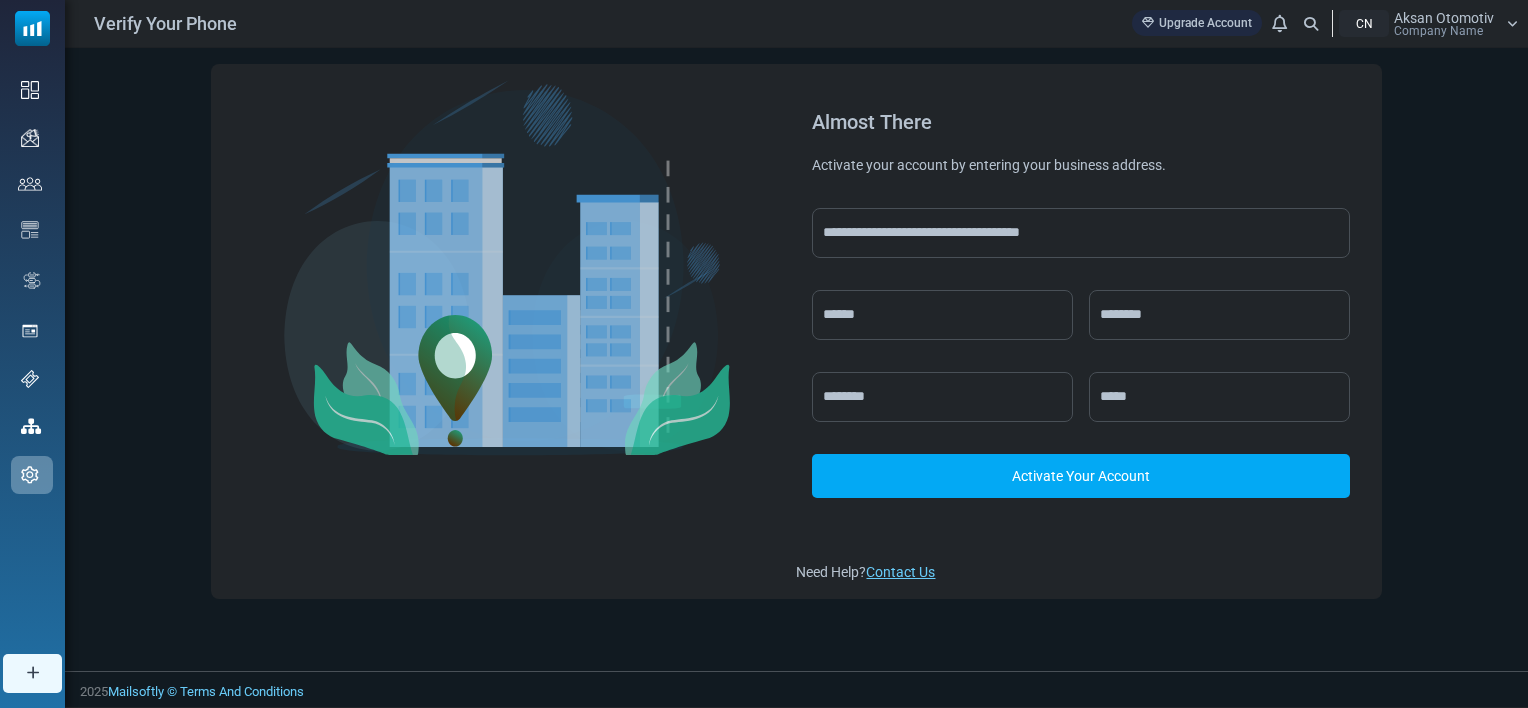 click on "Company Name" at bounding box center [1438, 31] 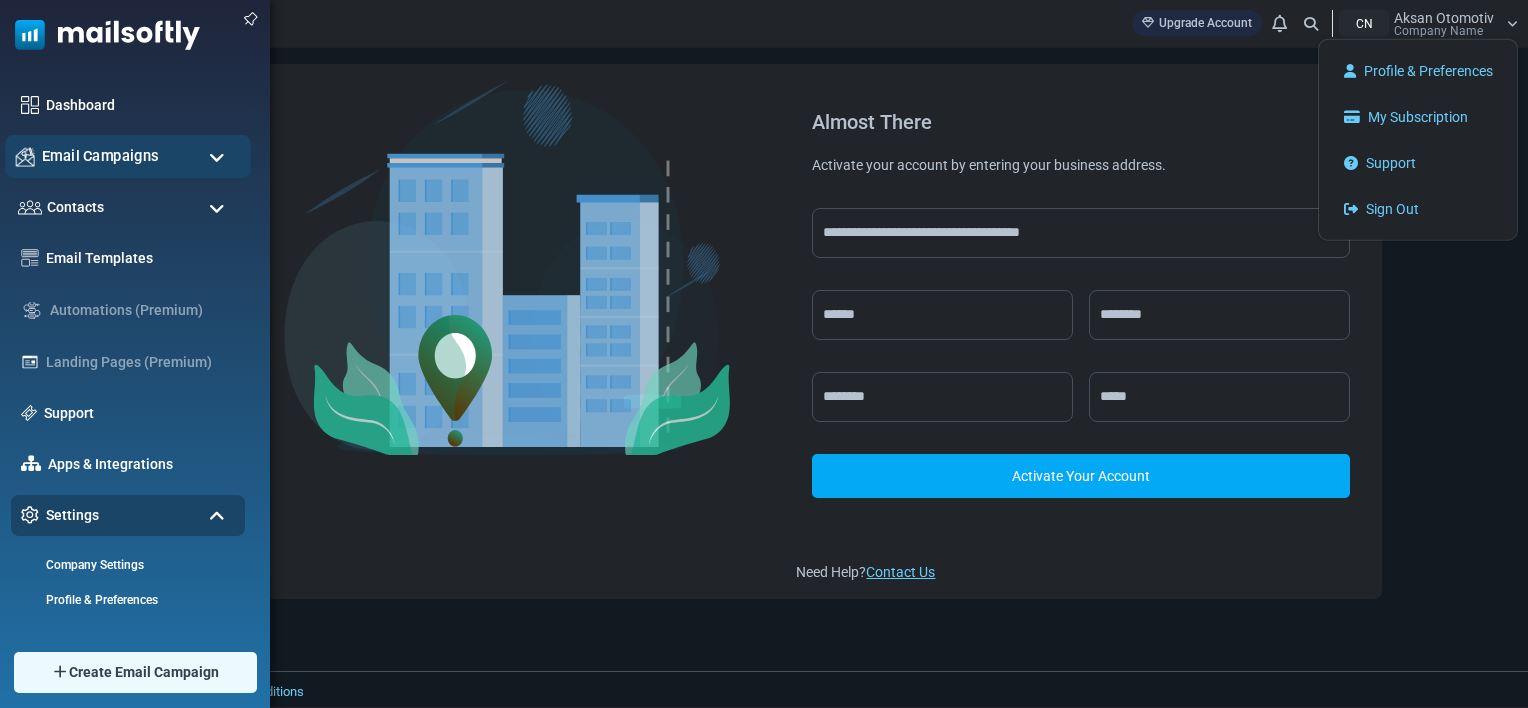 click on "Email Campaigns" at bounding box center (128, 156) 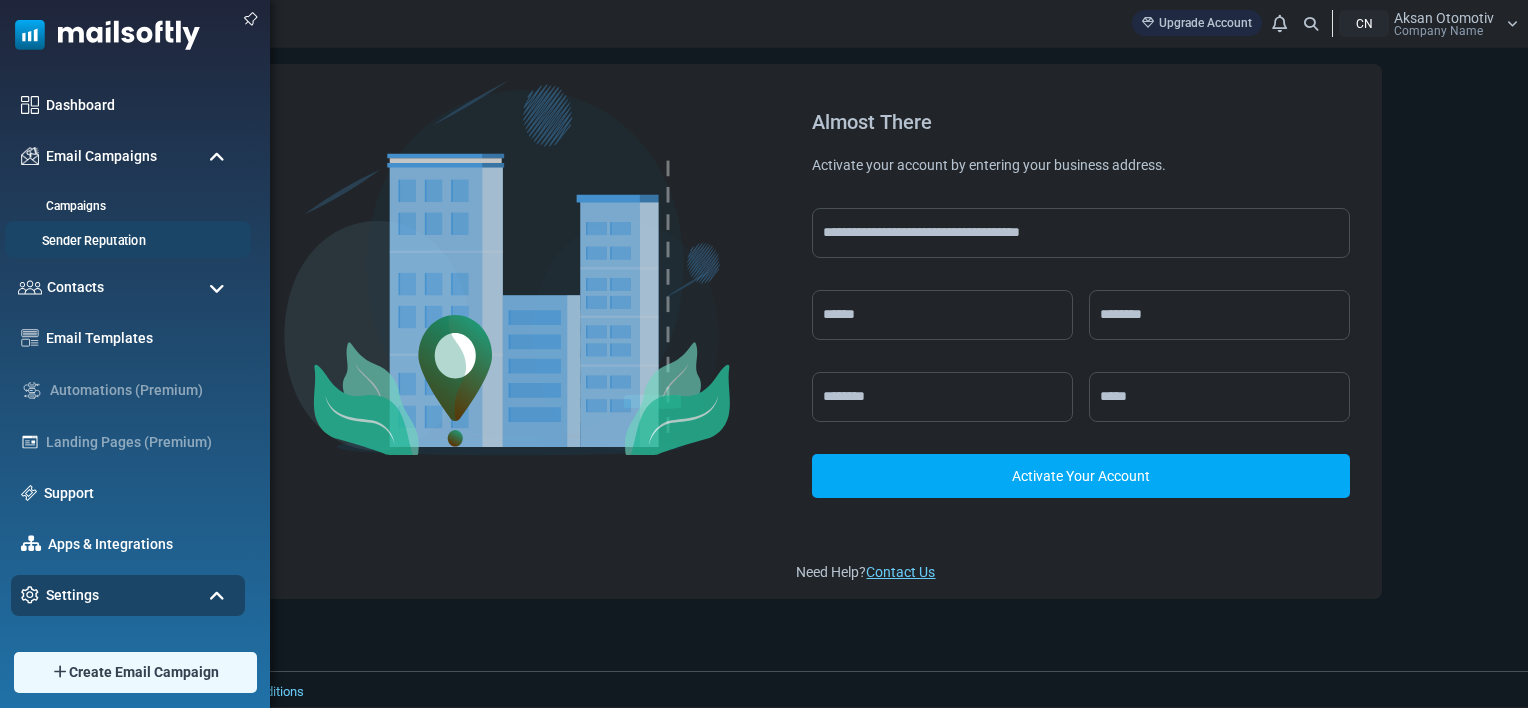 click on "Sender Reputation" at bounding box center [125, 241] 